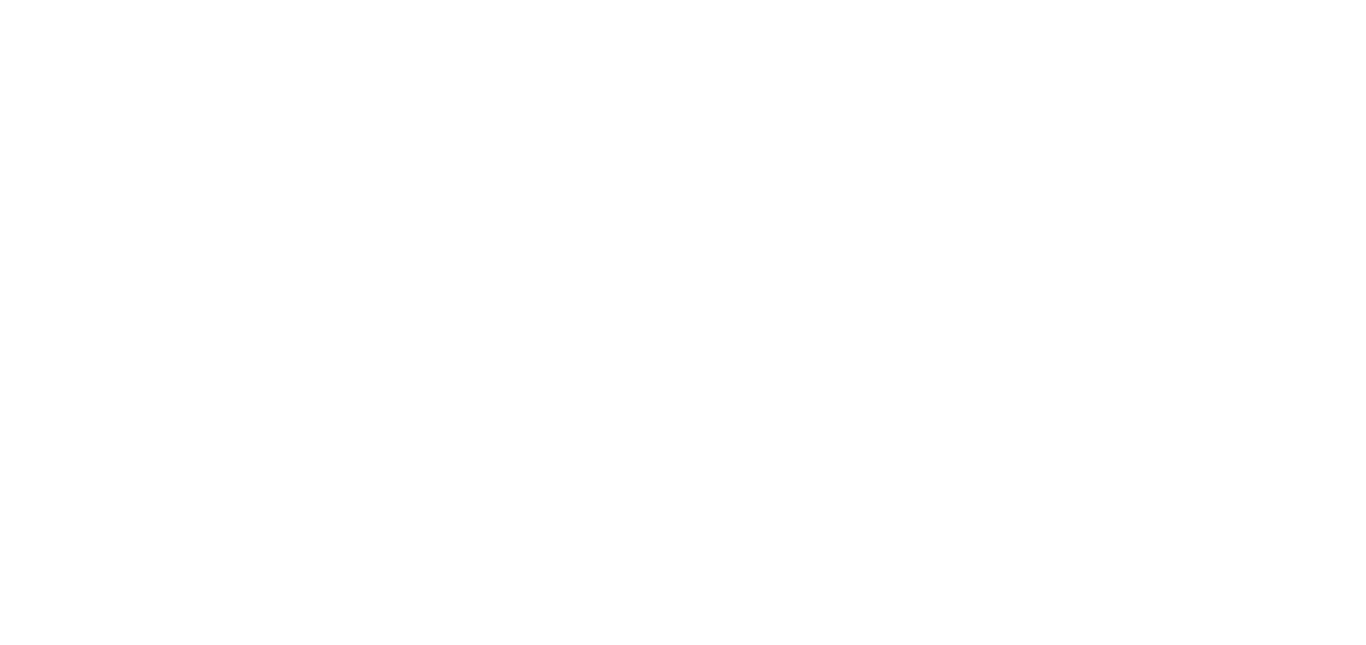 scroll, scrollTop: 0, scrollLeft: 0, axis: both 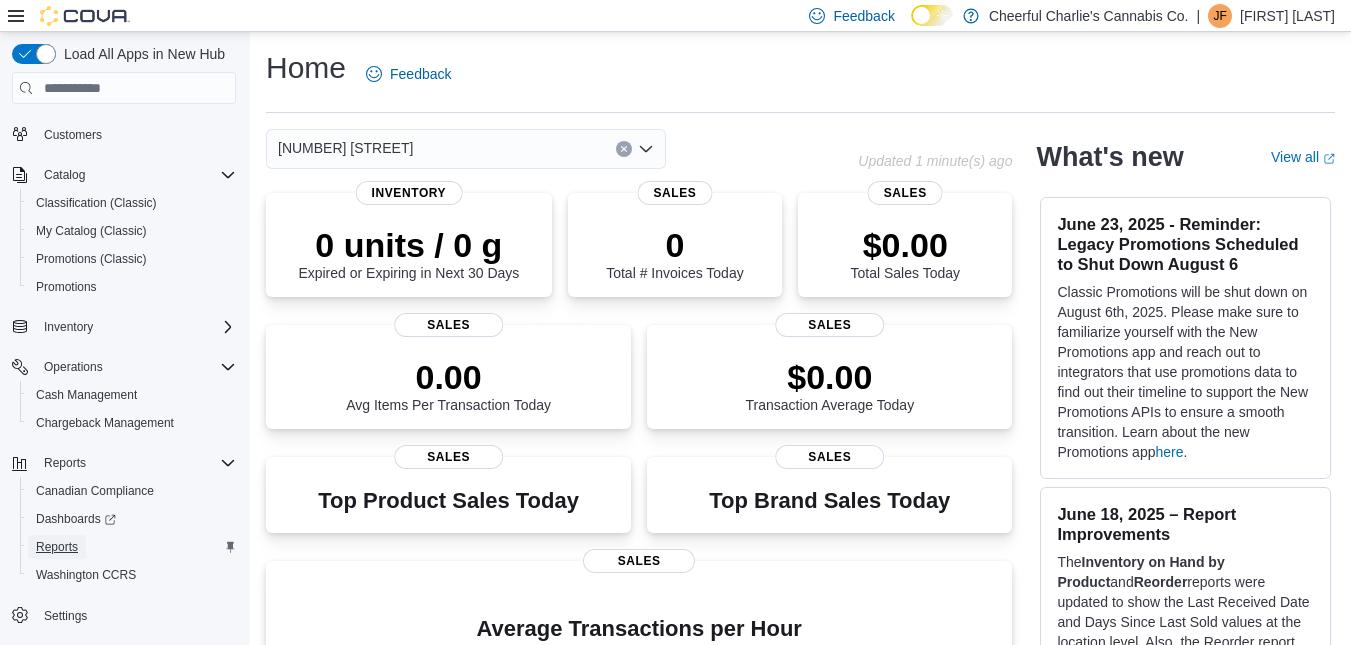 click on "Reports" at bounding box center (57, 547) 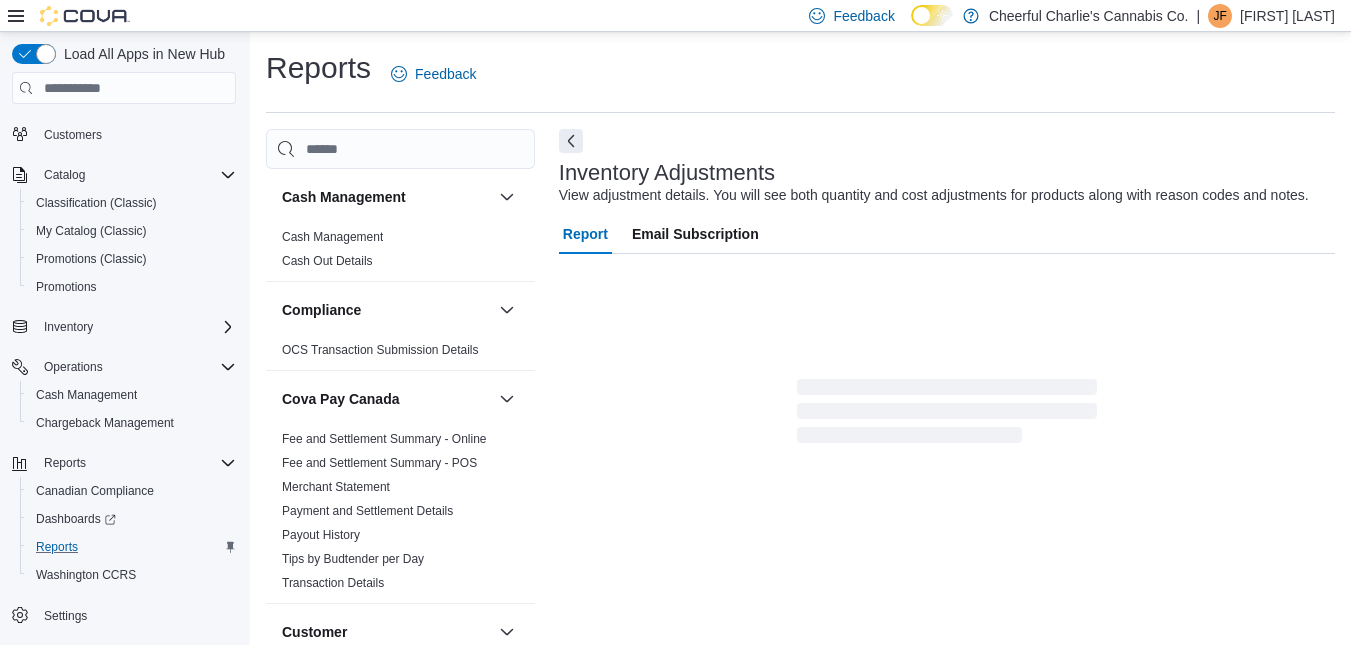 scroll, scrollTop: 46, scrollLeft: 0, axis: vertical 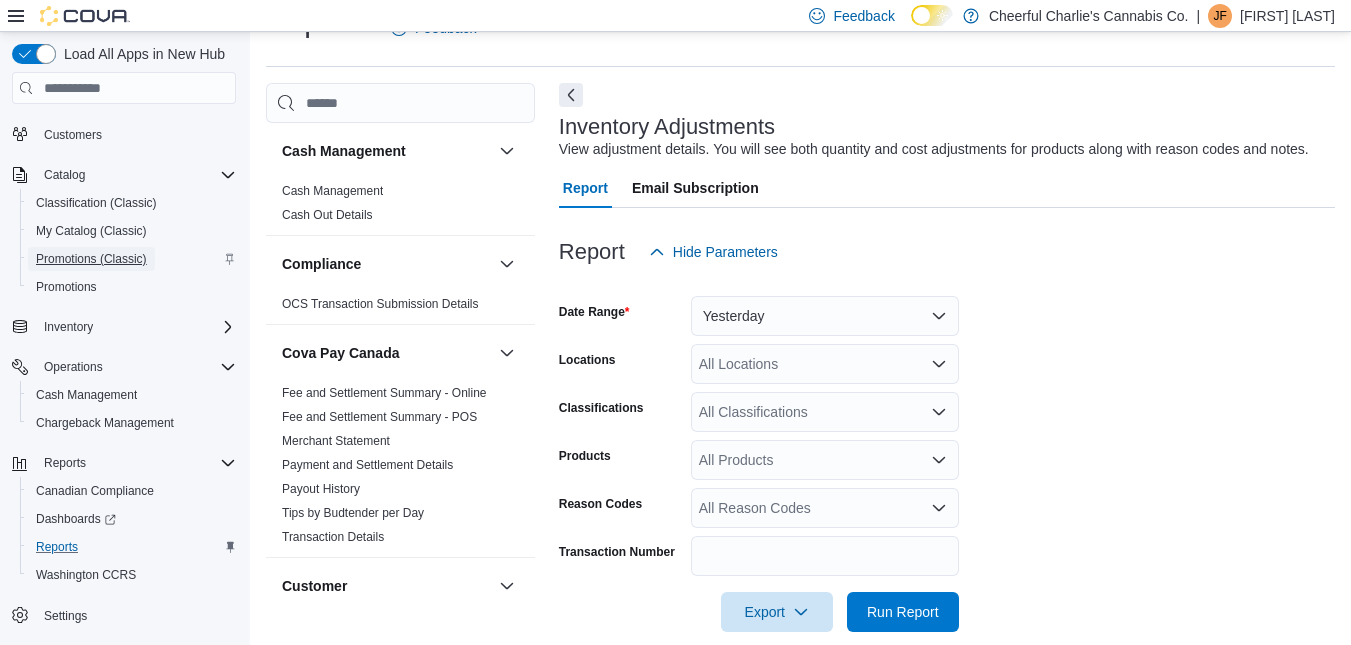 click on "Promotions (Classic)" at bounding box center [91, 259] 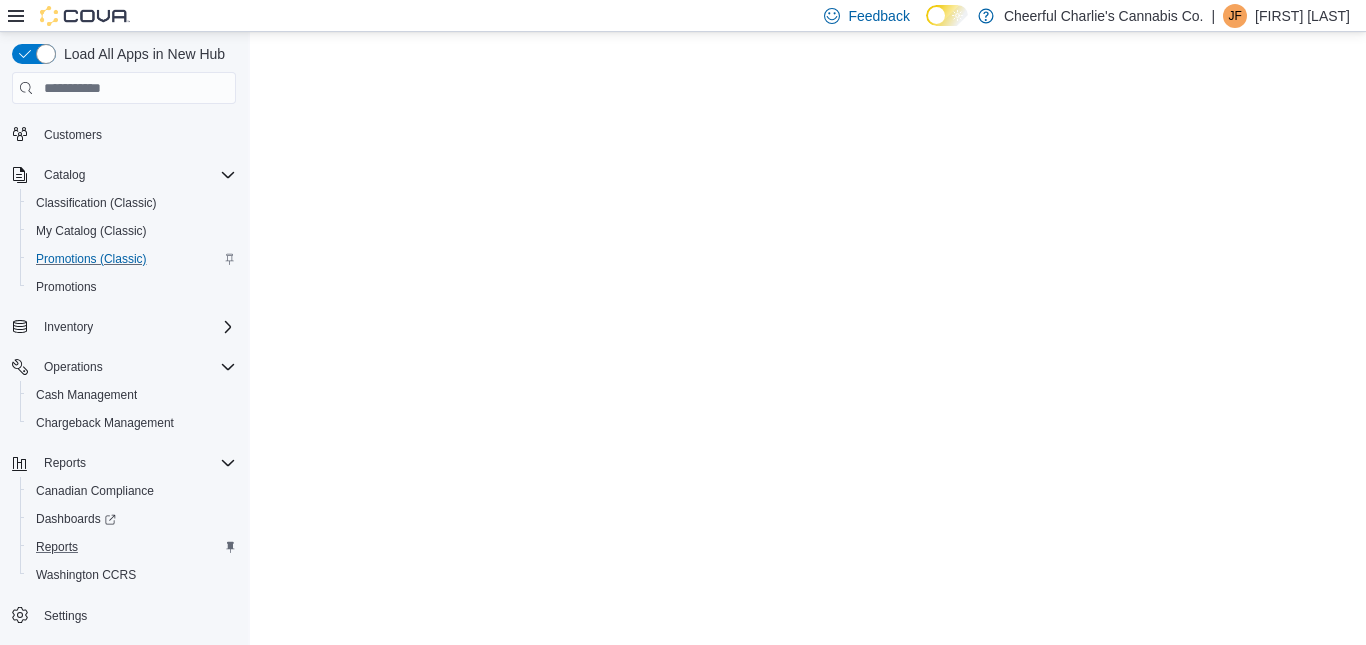 scroll, scrollTop: 0, scrollLeft: 0, axis: both 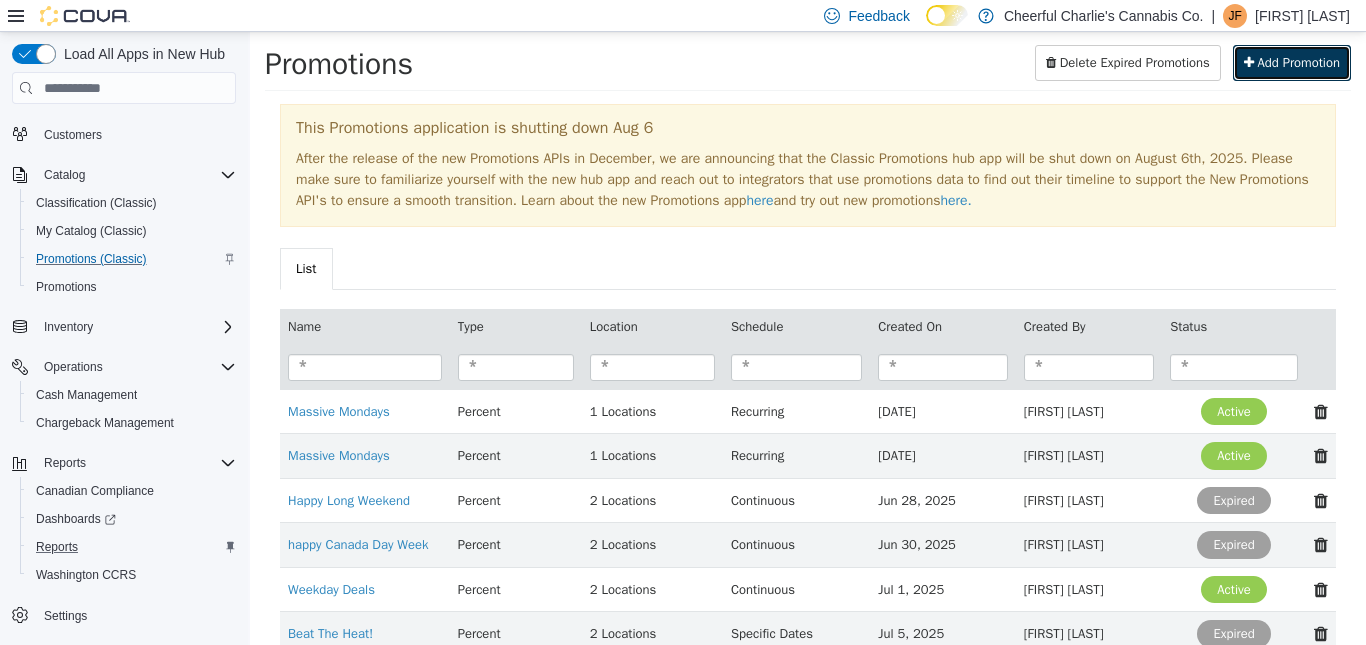 click on "Add Promotion" at bounding box center [1298, 62] 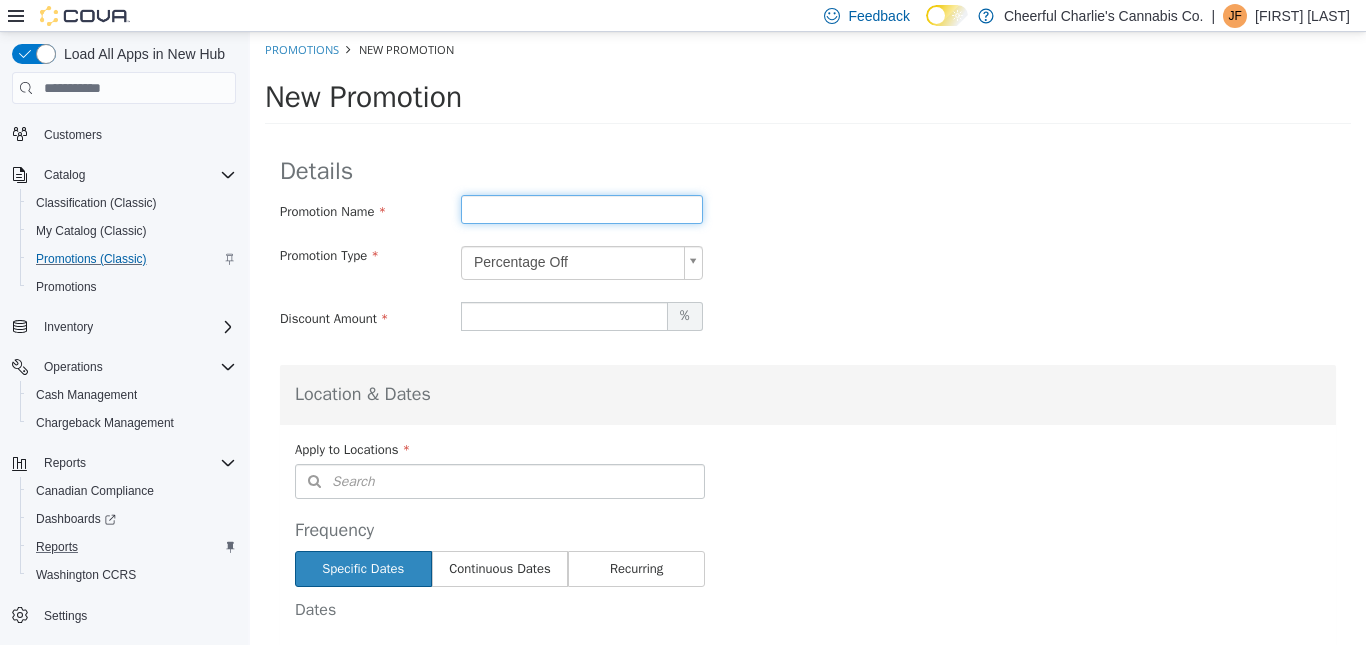 click at bounding box center (582, 209) 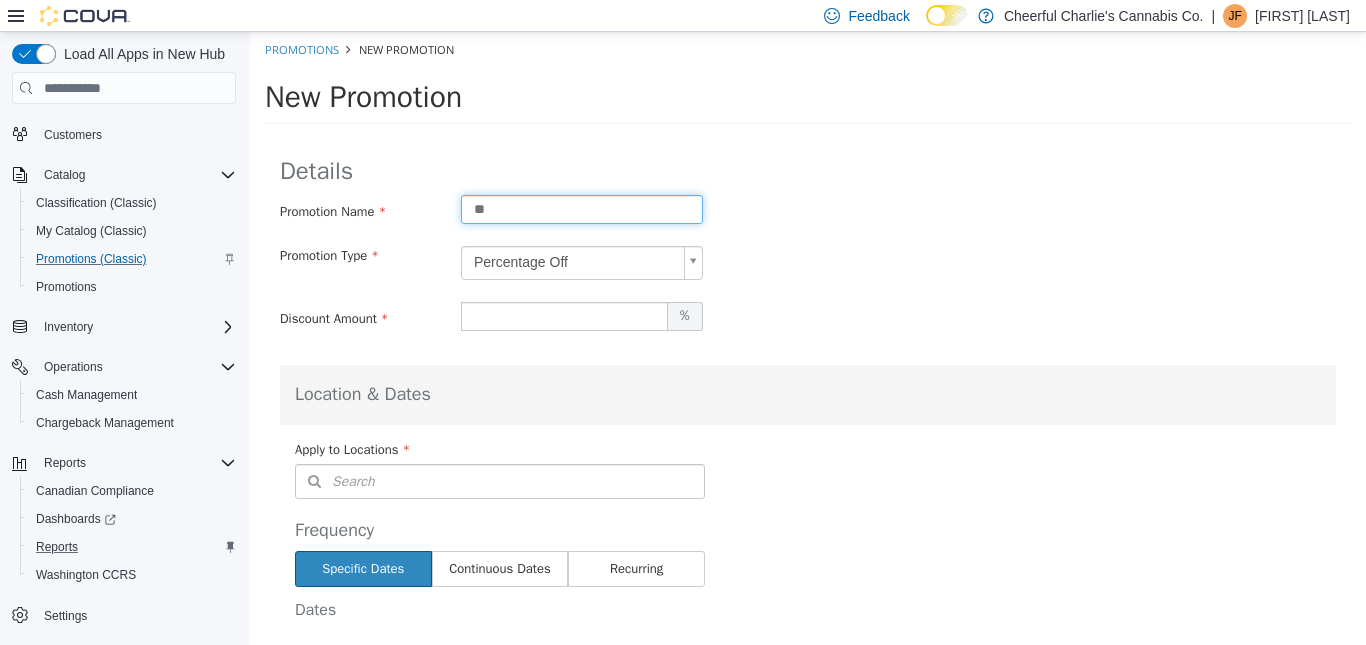 type on "**********" 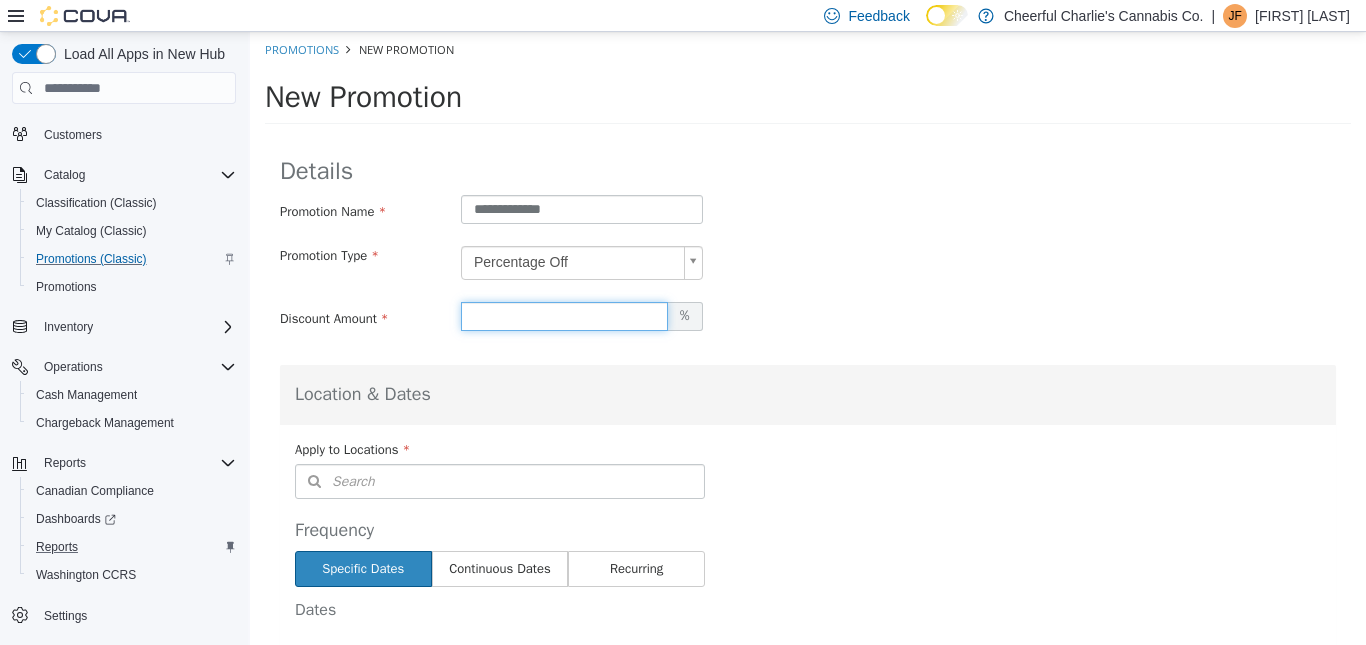 click at bounding box center (564, 316) 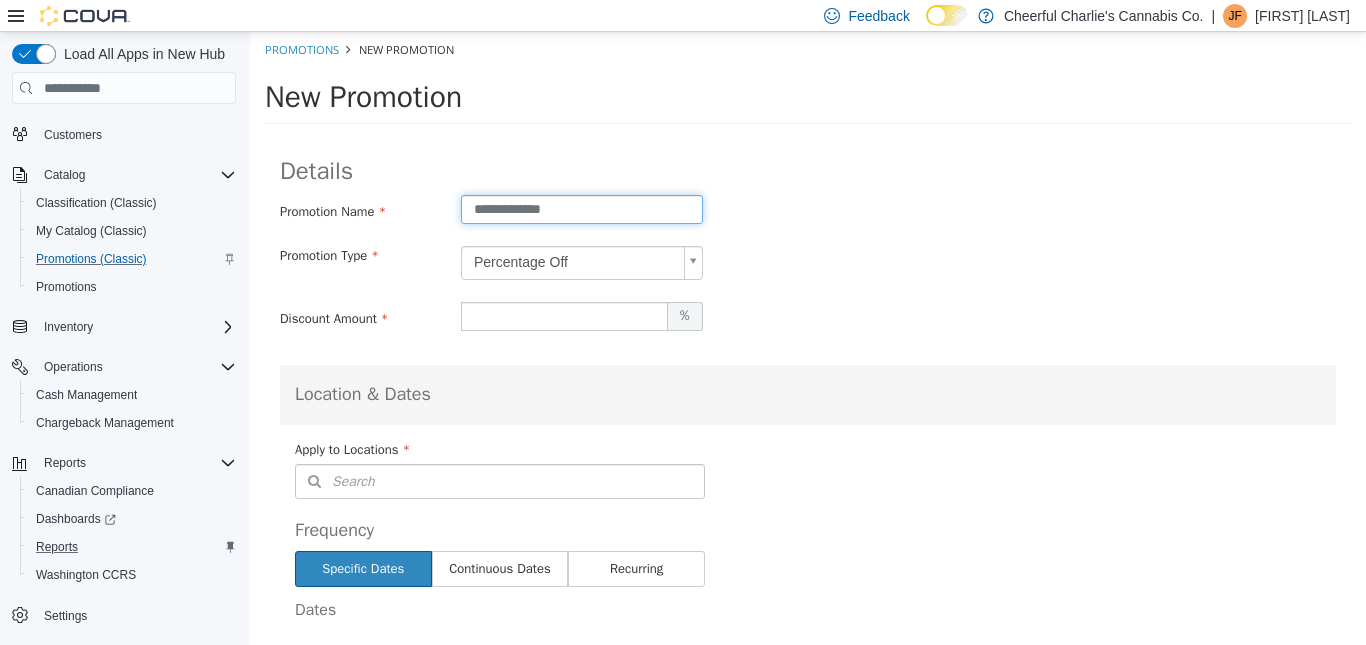 click on "**********" at bounding box center (582, 209) 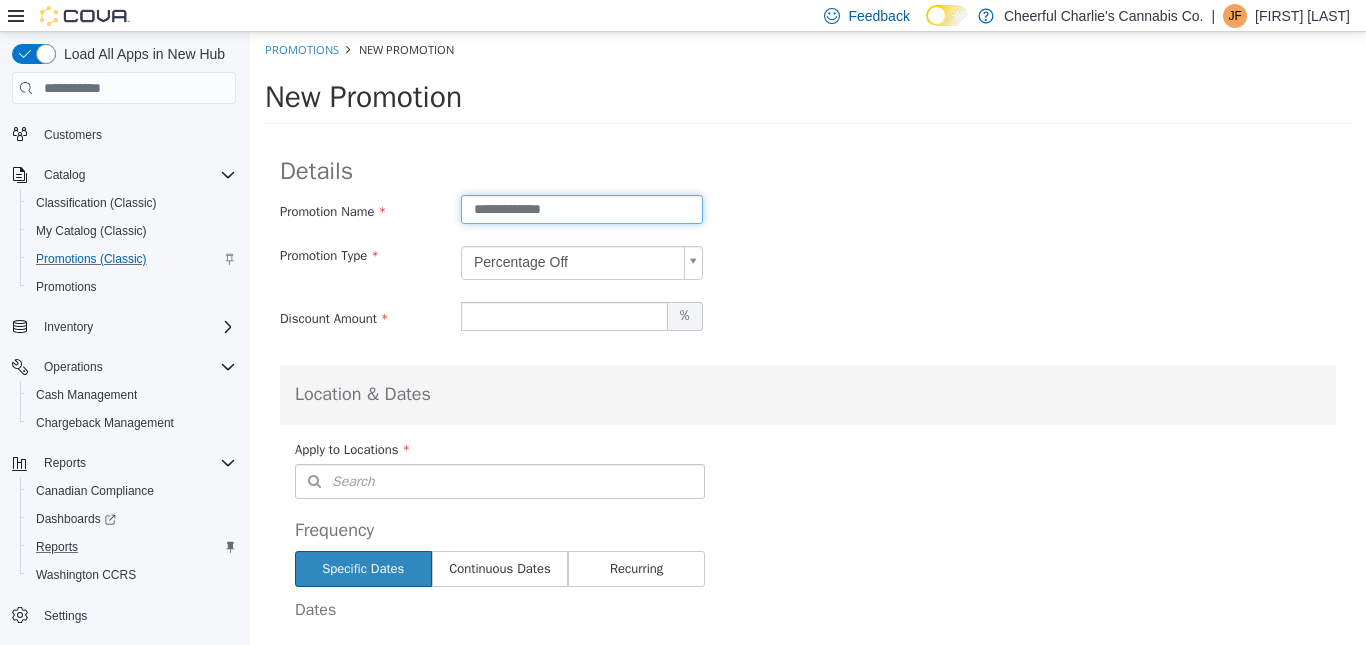 click on "**********" at bounding box center [582, 209] 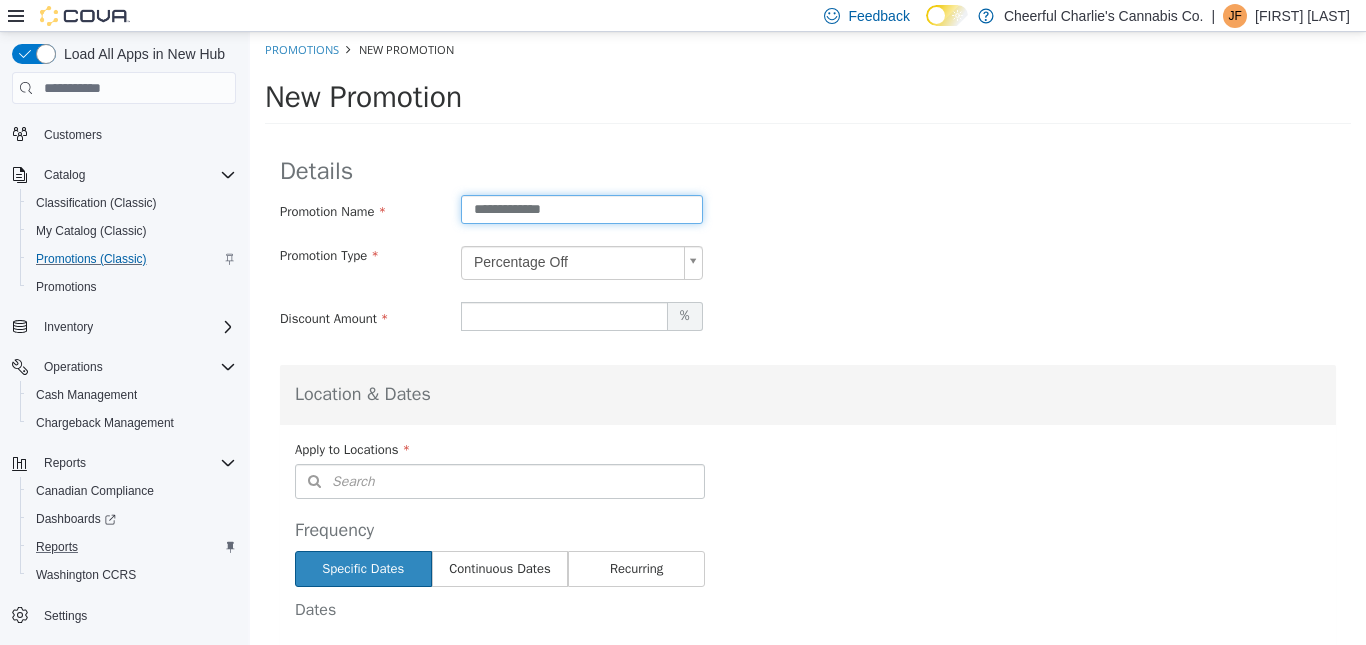 click on "**********" at bounding box center [582, 209] 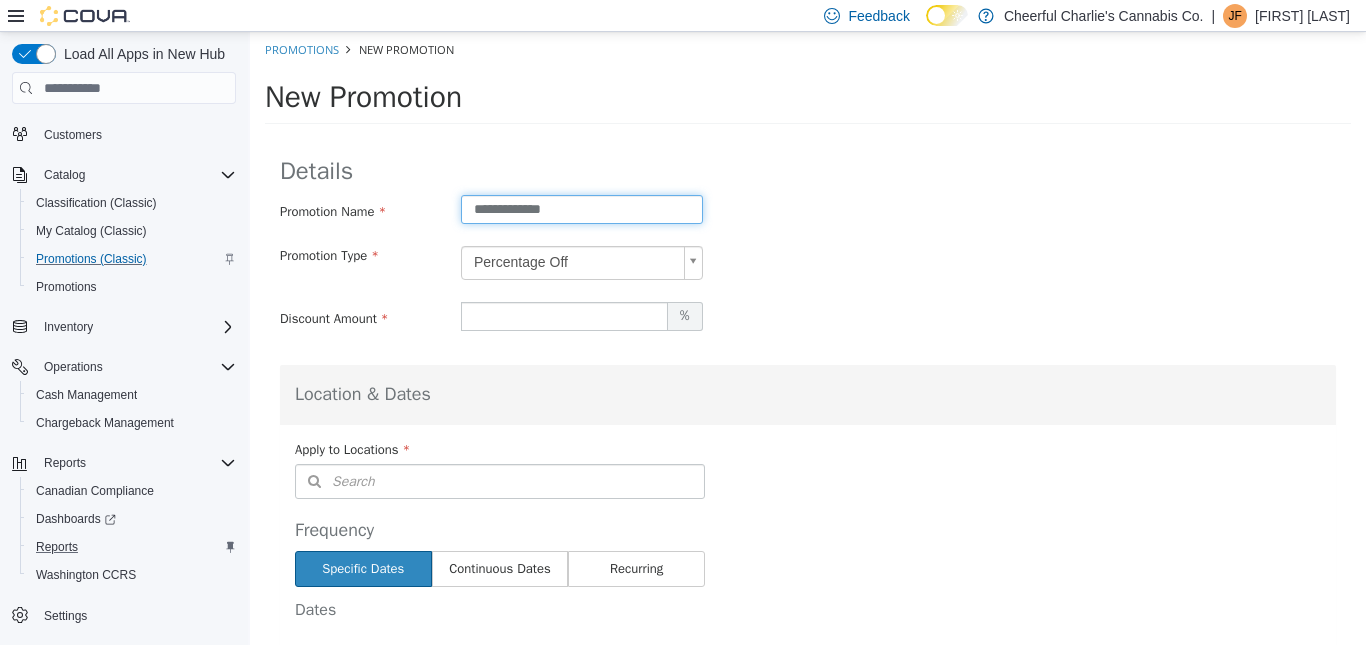 click on "**********" at bounding box center [582, 209] 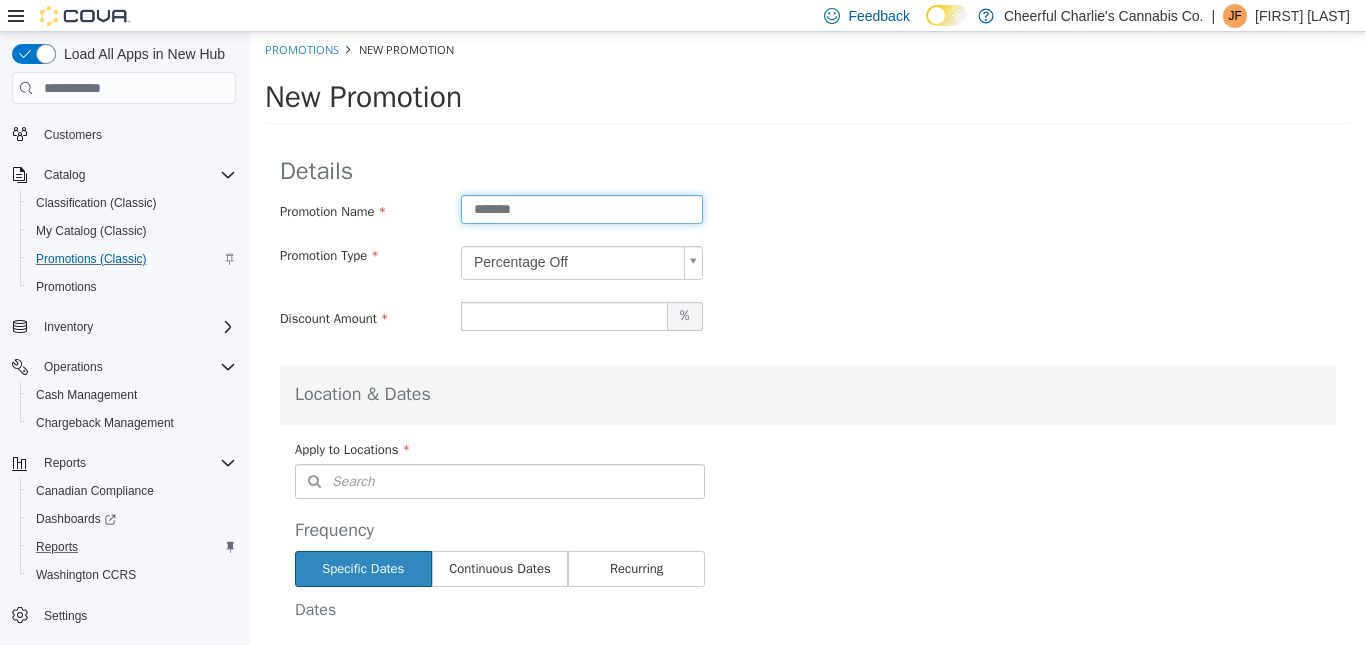 type on "**********" 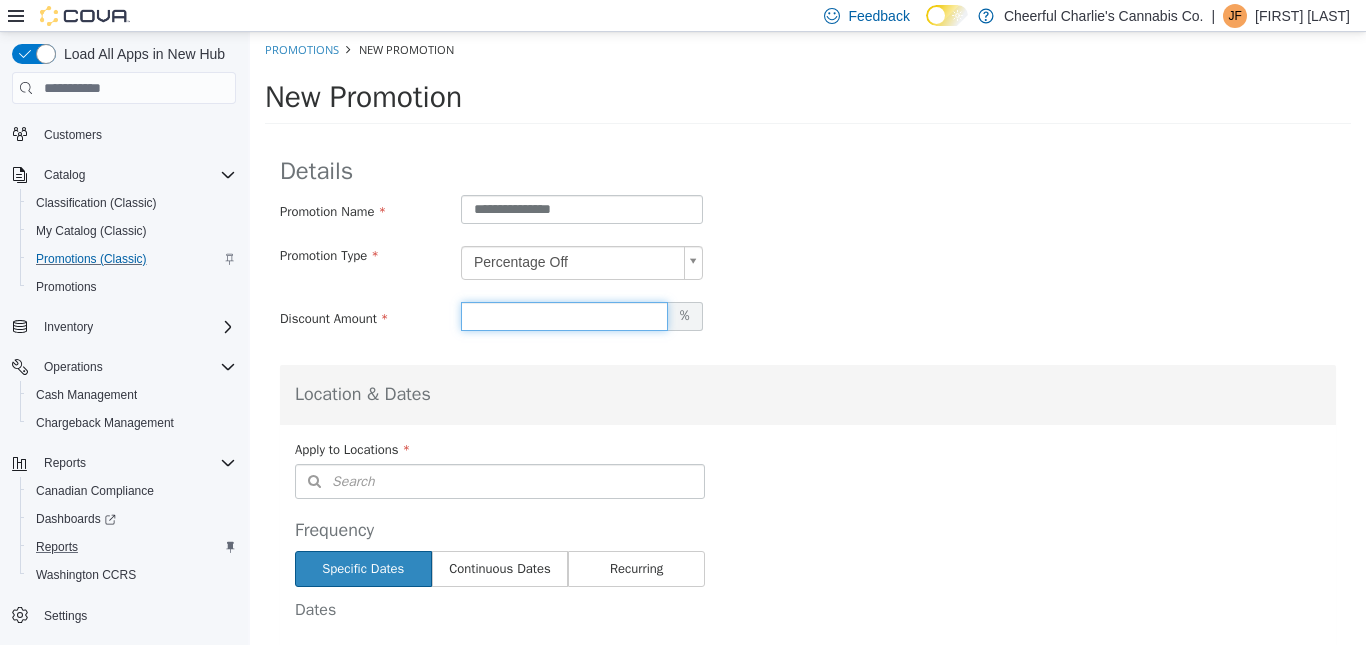 click on "*" at bounding box center [564, 316] 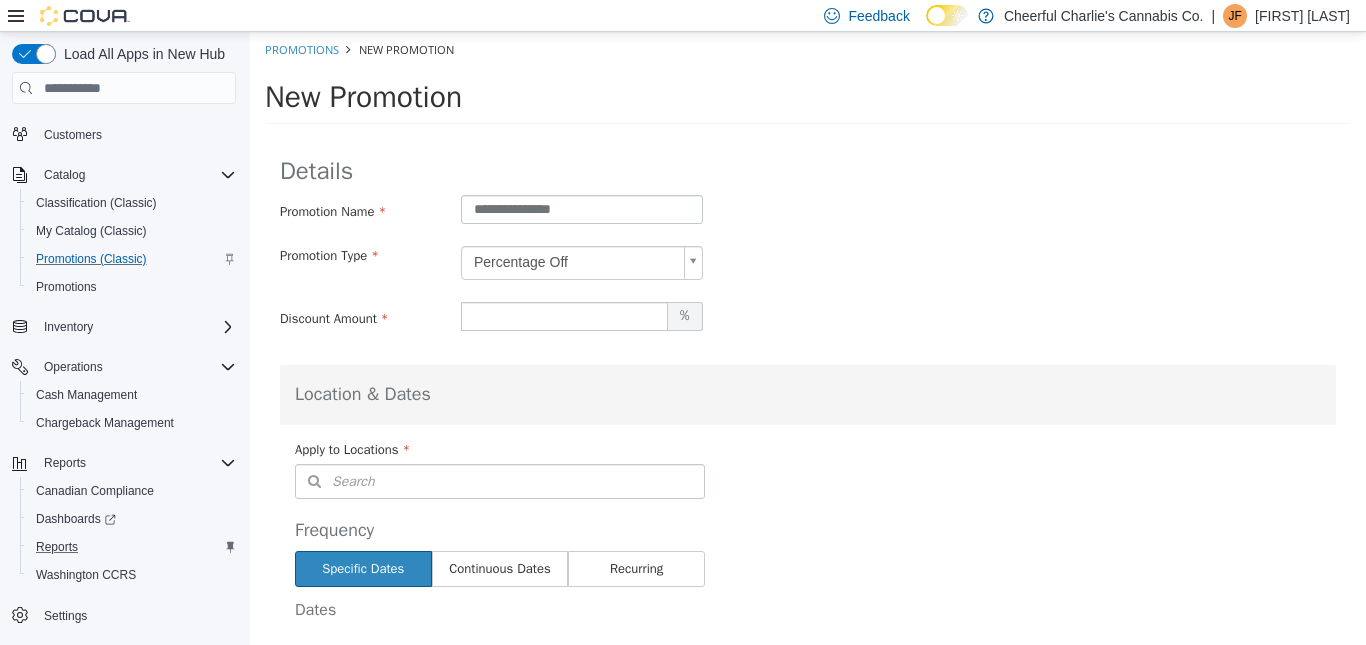 click on "**********" at bounding box center [808, 749] 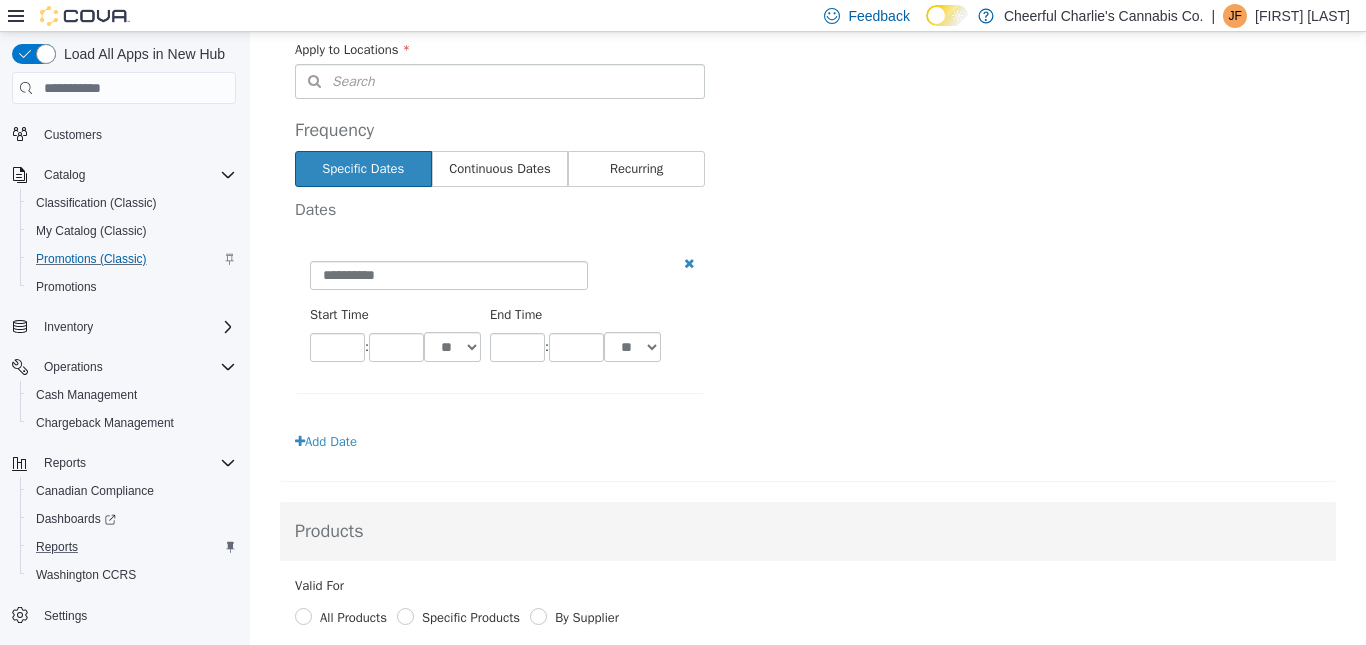 scroll, scrollTop: 100, scrollLeft: 0, axis: vertical 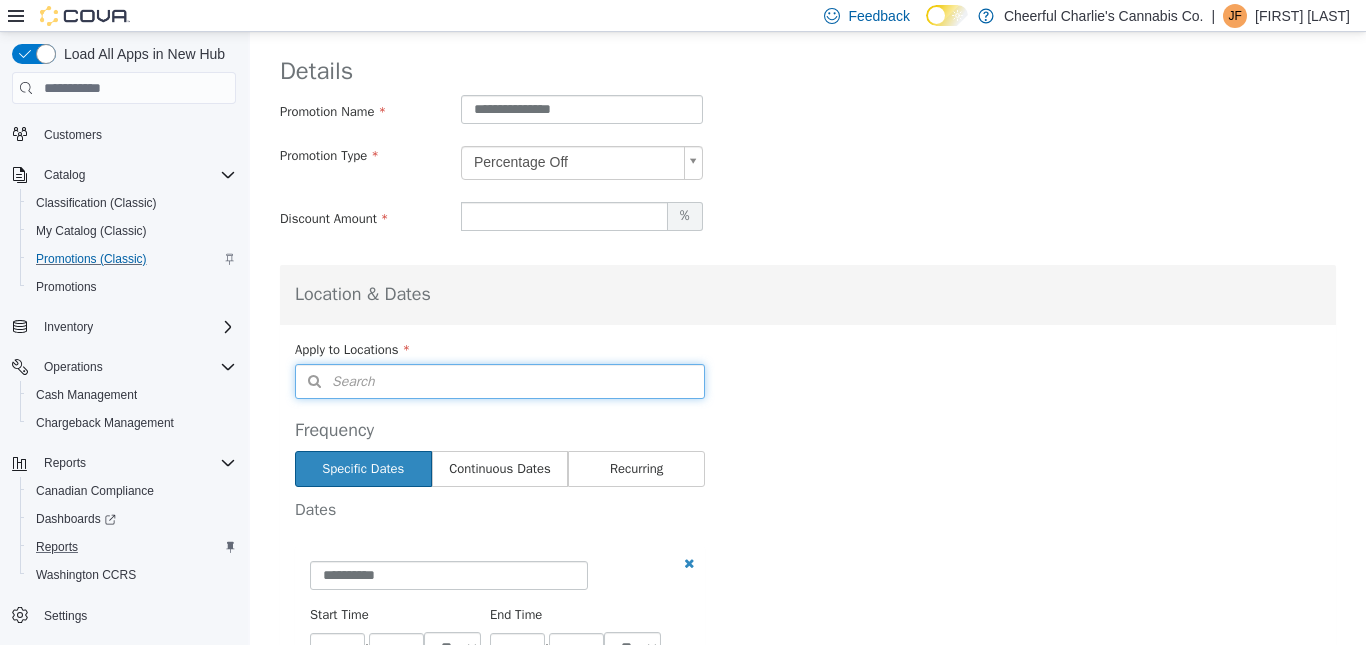 click on "Search" at bounding box center [500, 381] 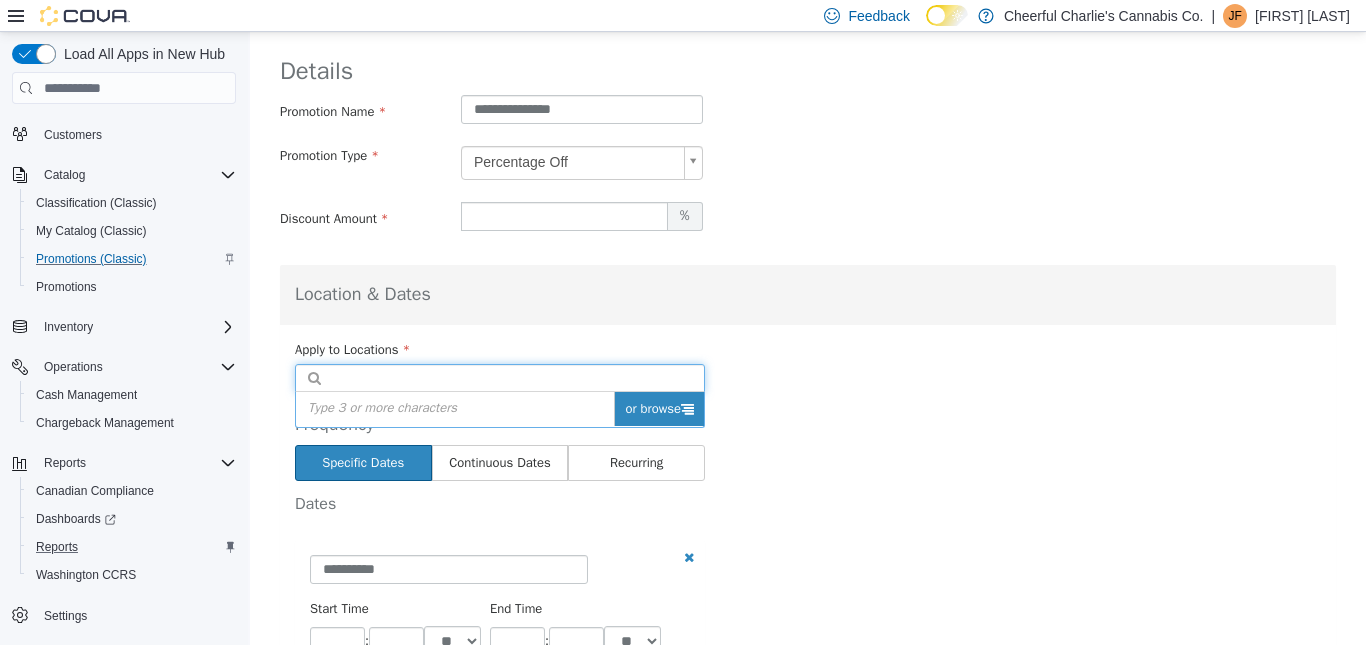 click on "or browse" at bounding box center [659, 409] 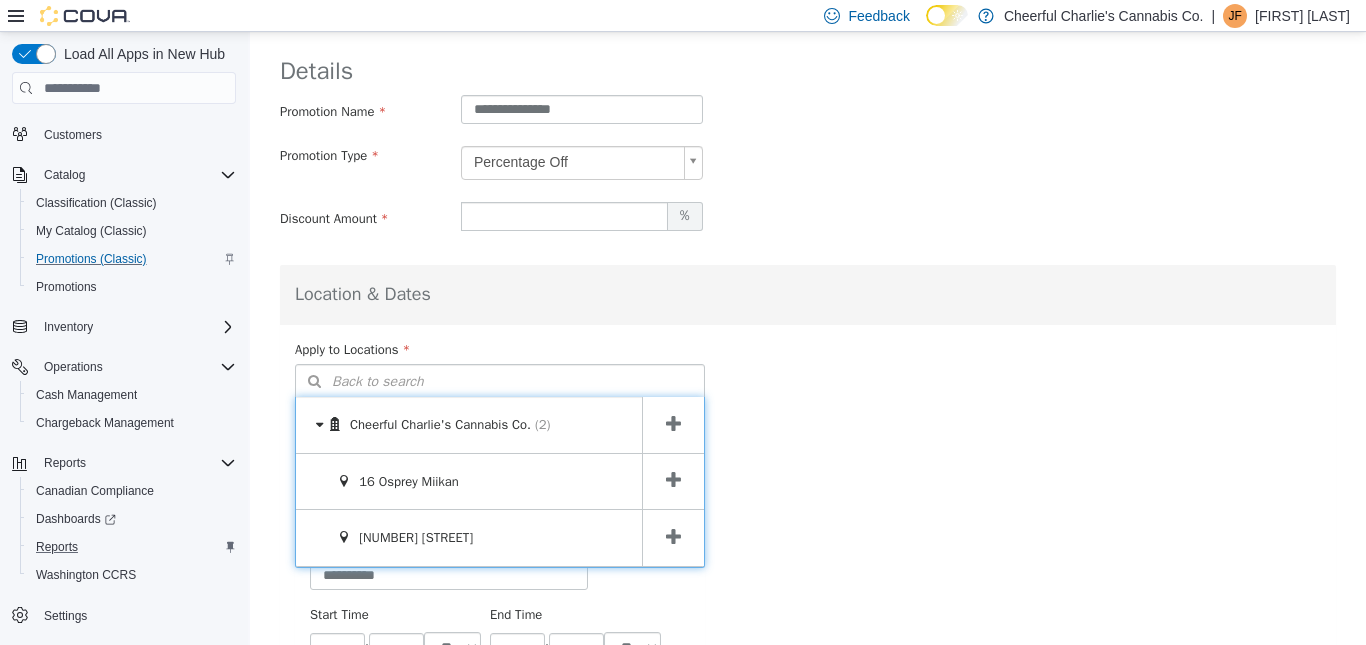 click at bounding box center (673, 482) 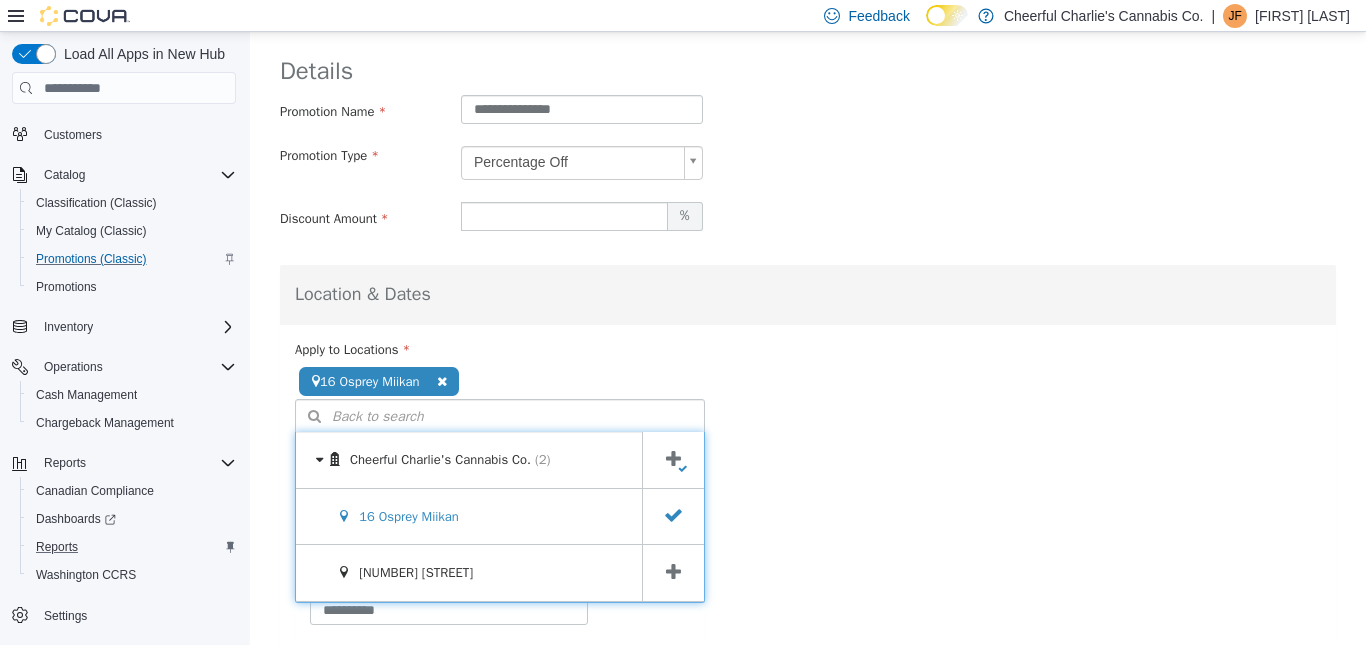 click at bounding box center [673, 573] 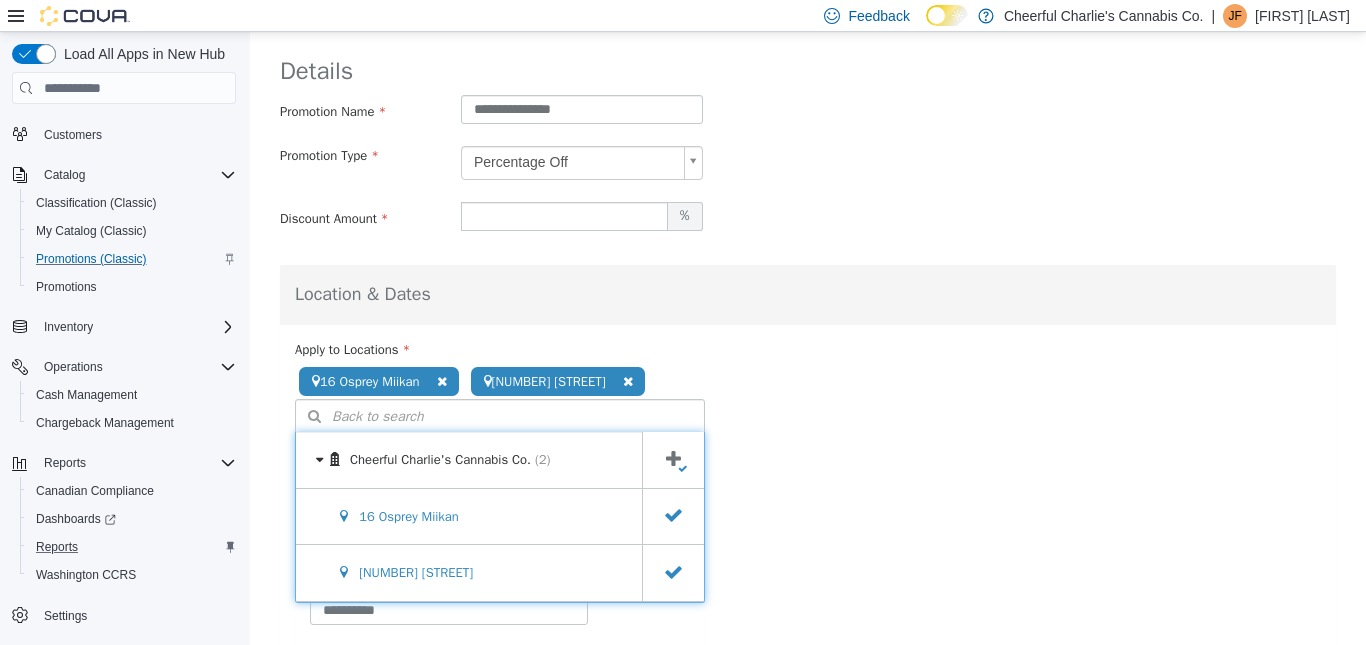 click on "Dates" at bounding box center (808, 546) 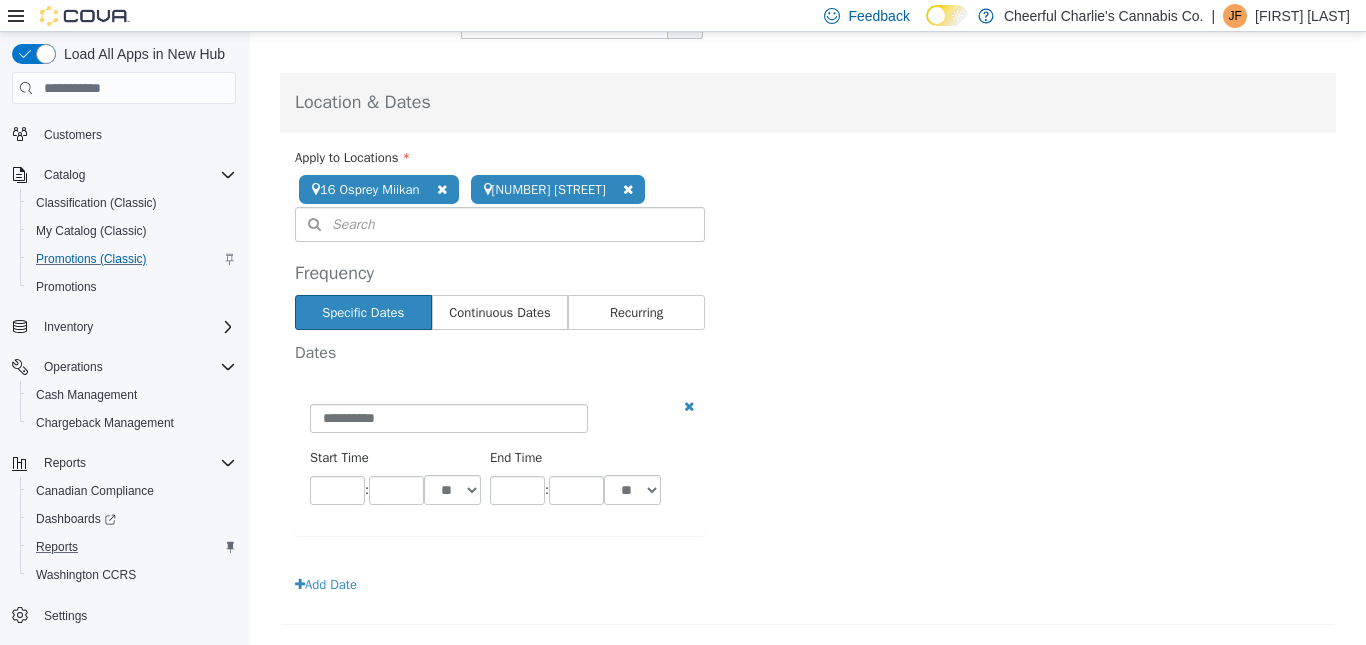 scroll, scrollTop: 300, scrollLeft: 0, axis: vertical 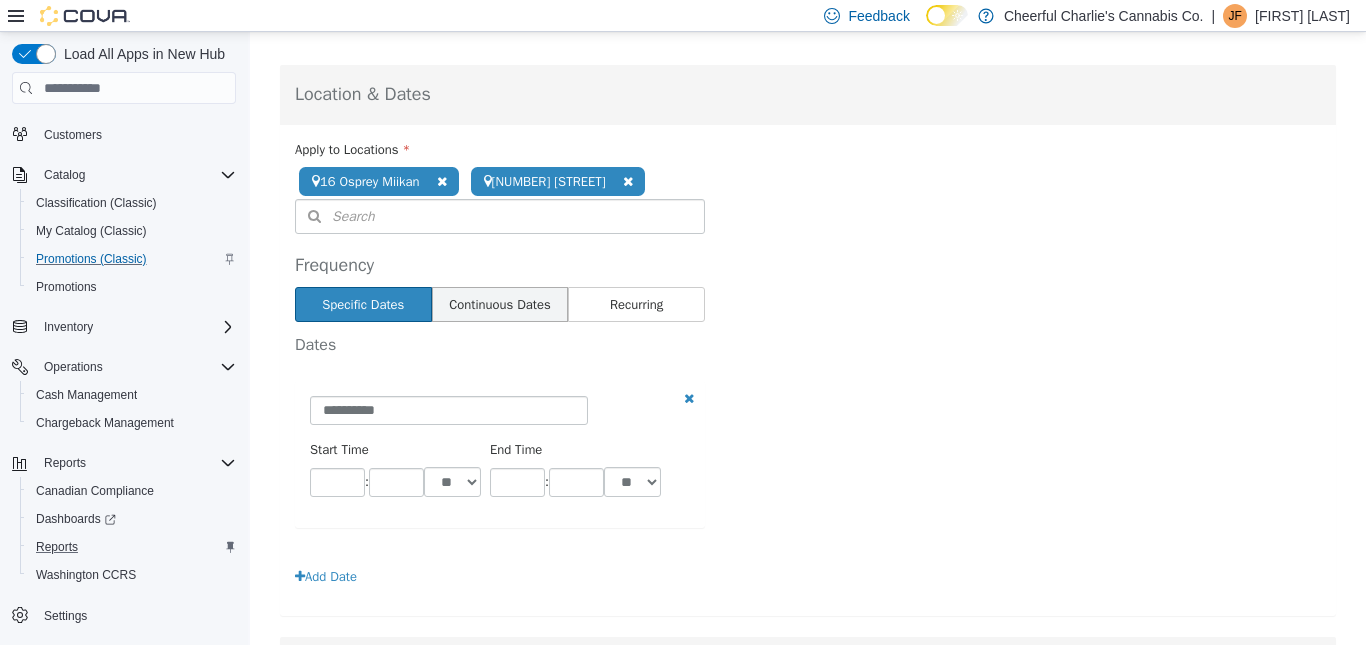 click on "Continuous Dates" at bounding box center (500, 305) 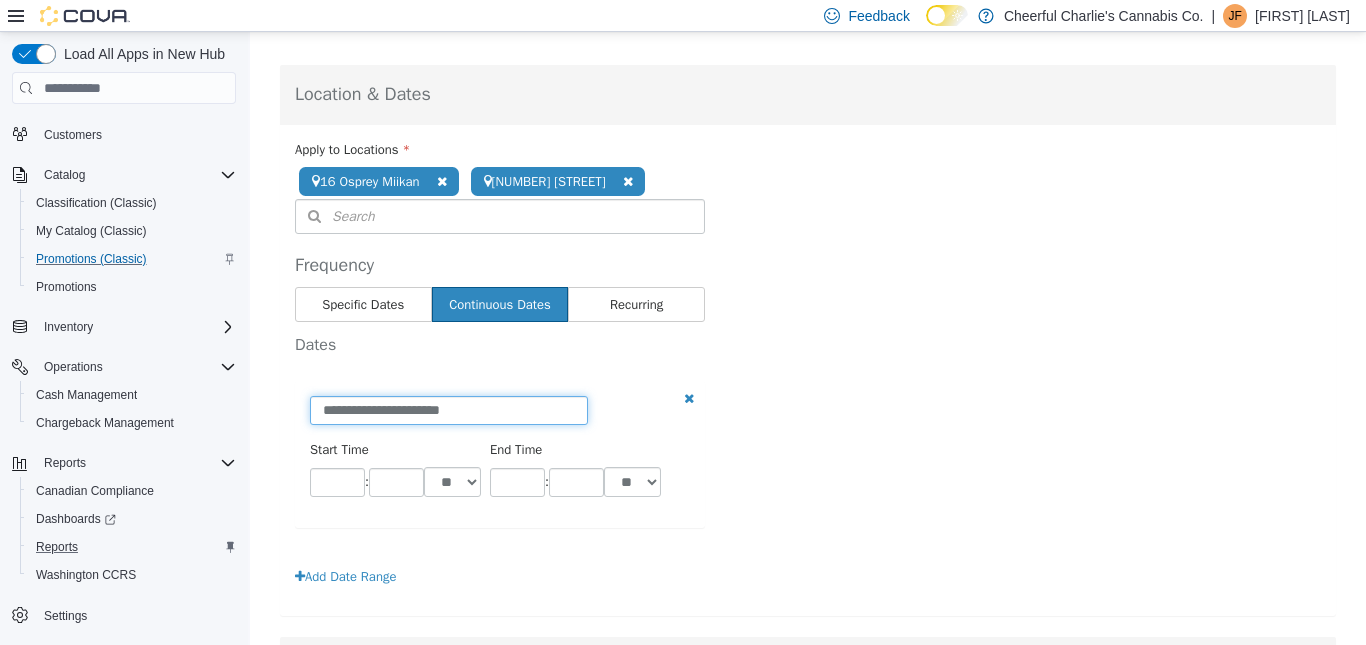 click on "**********" at bounding box center [449, 410] 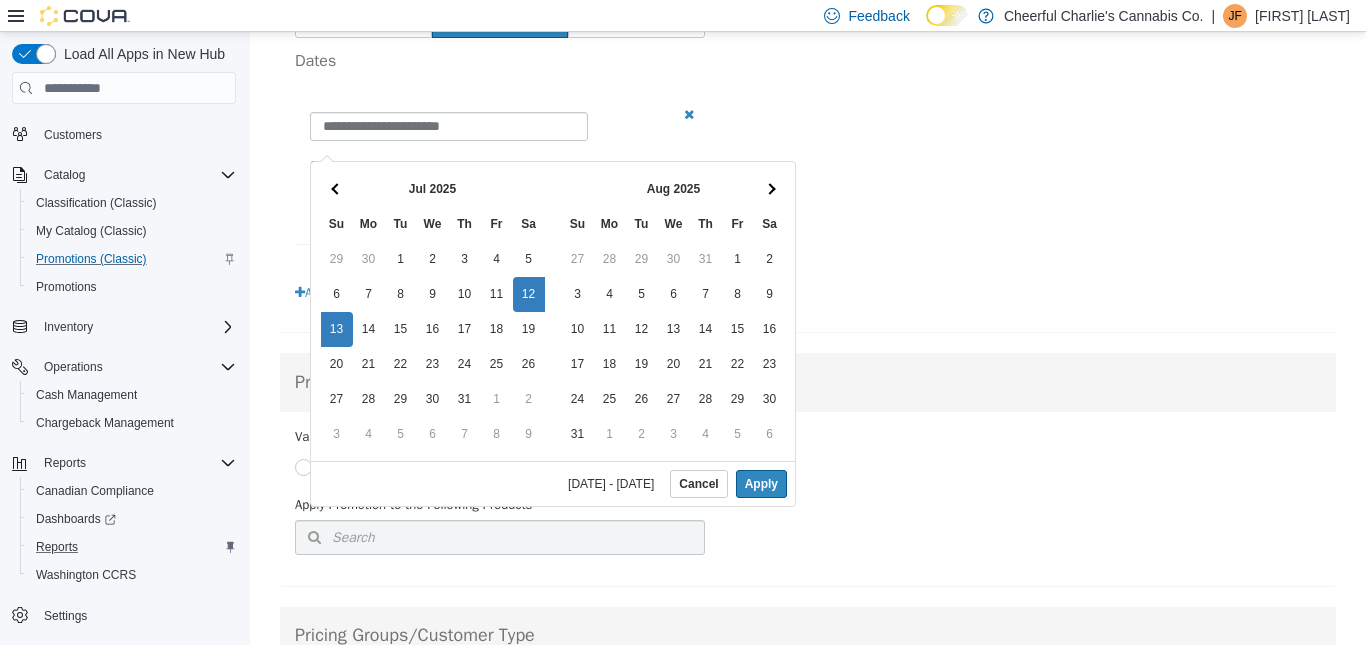 scroll, scrollTop: 600, scrollLeft: 0, axis: vertical 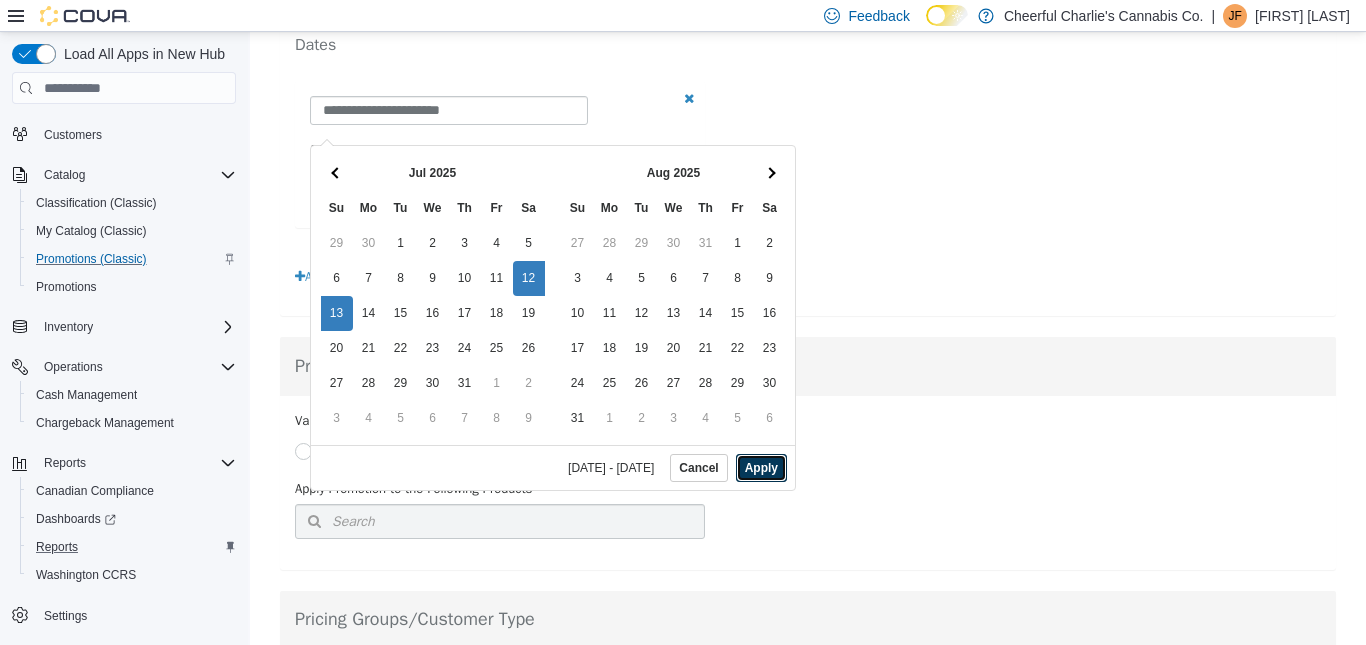 click on "Apply" at bounding box center [761, 468] 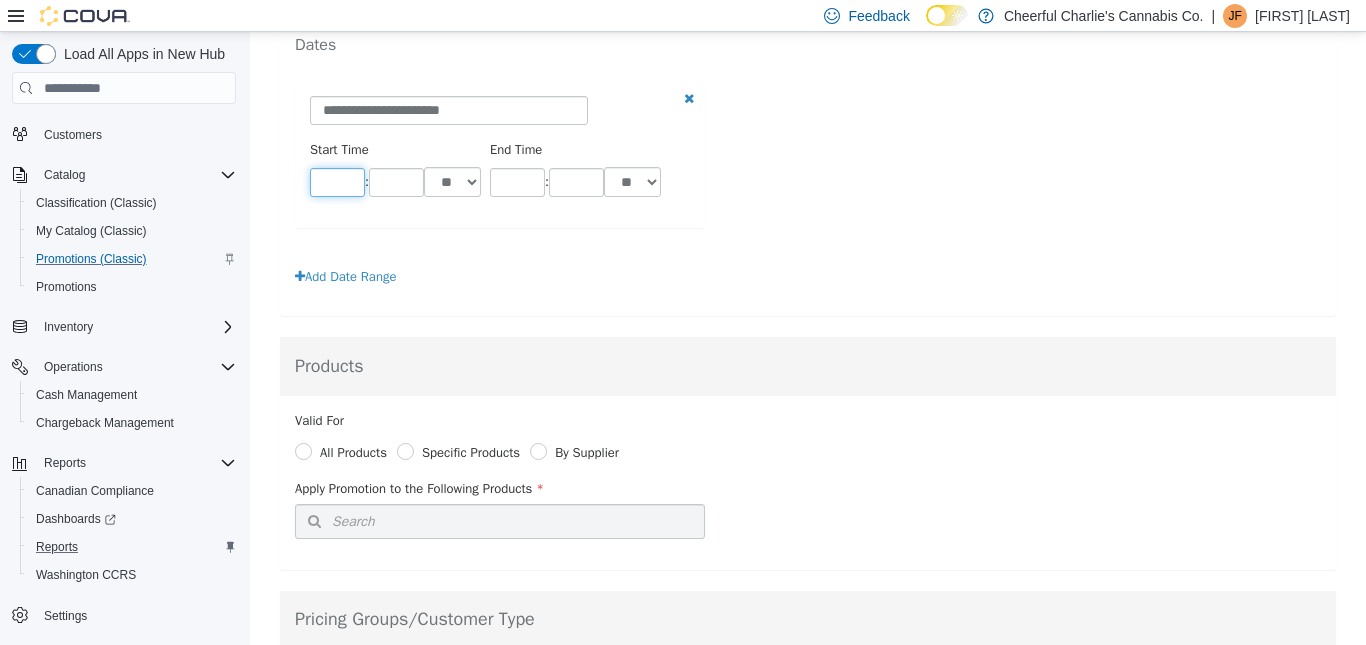 click on "**" at bounding box center [337, 182] 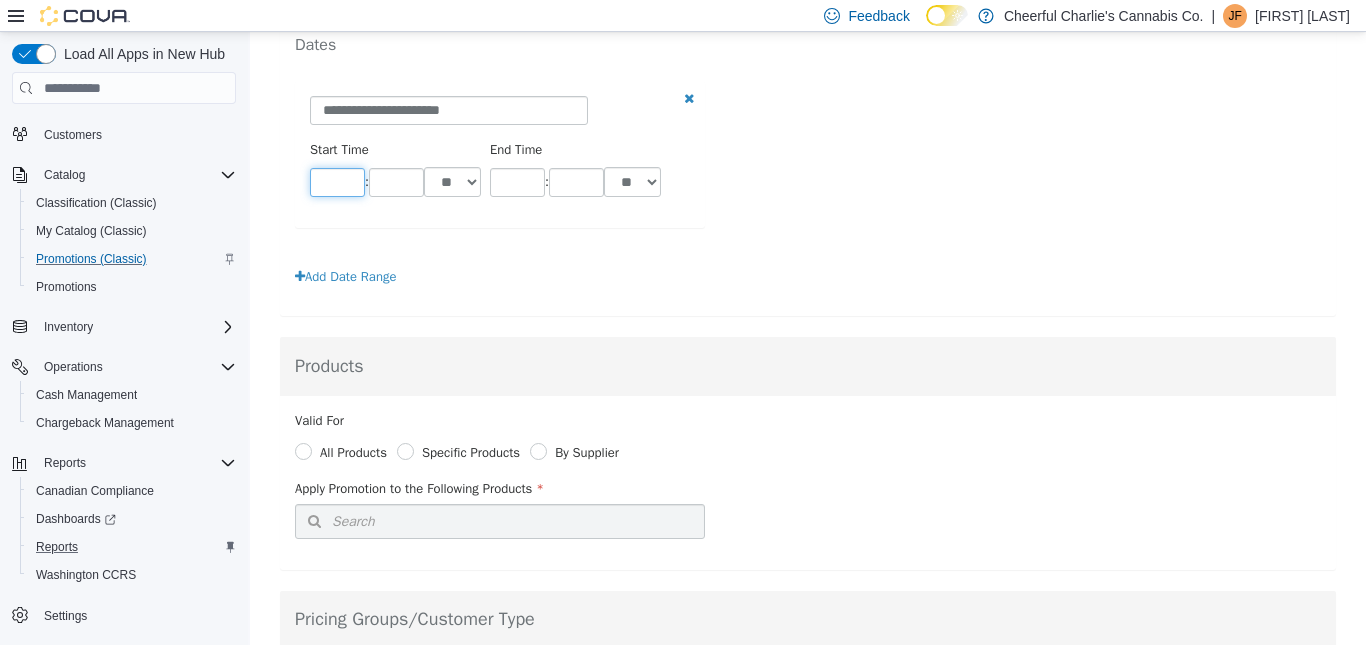 type on "**" 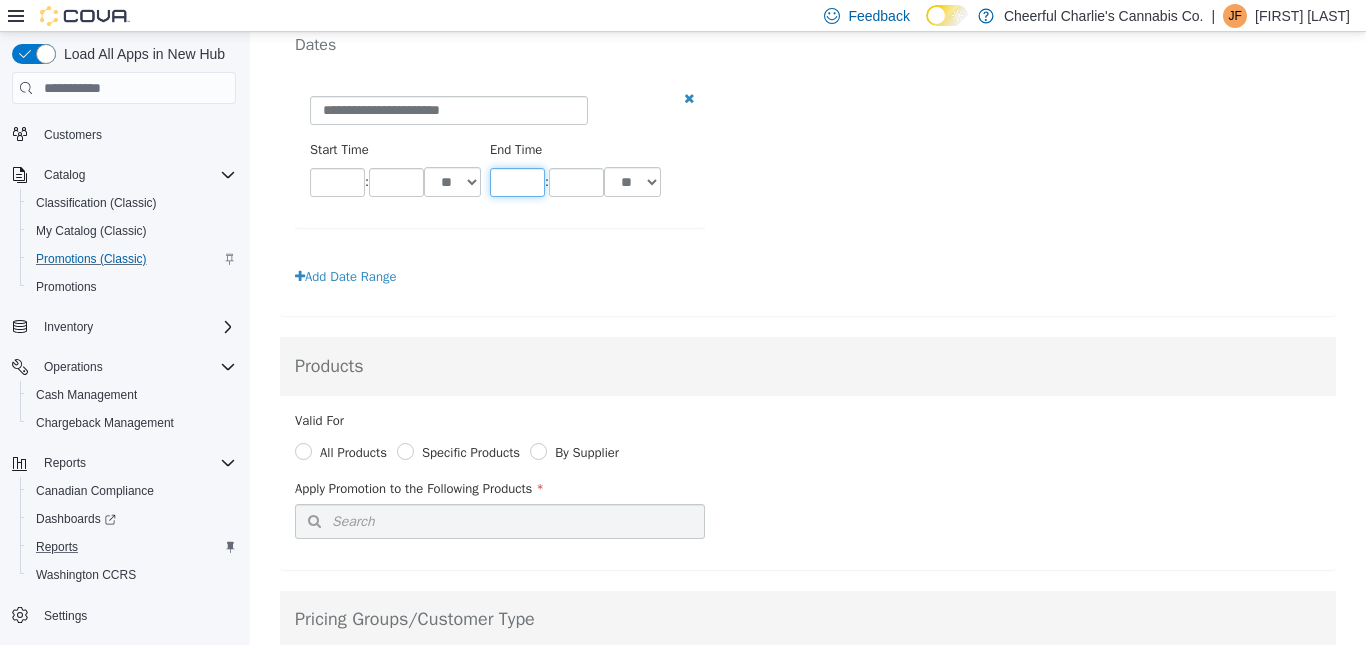 click on "**" at bounding box center [517, 182] 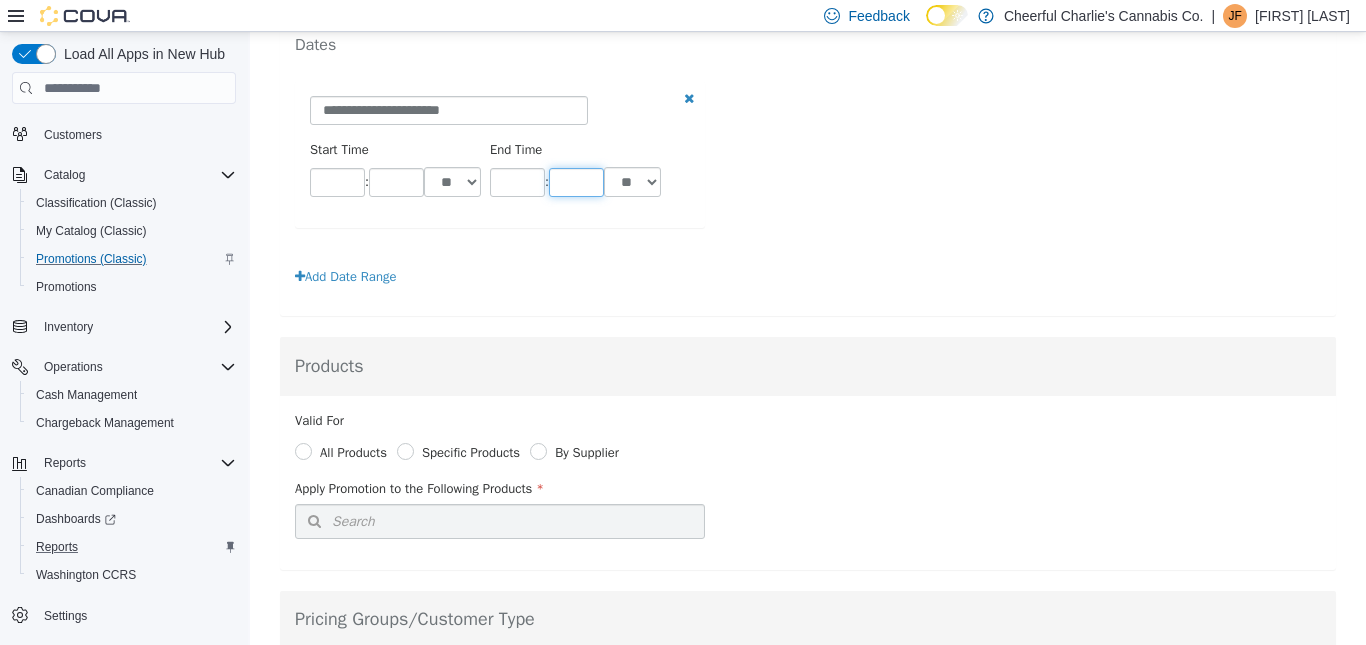 type on "**" 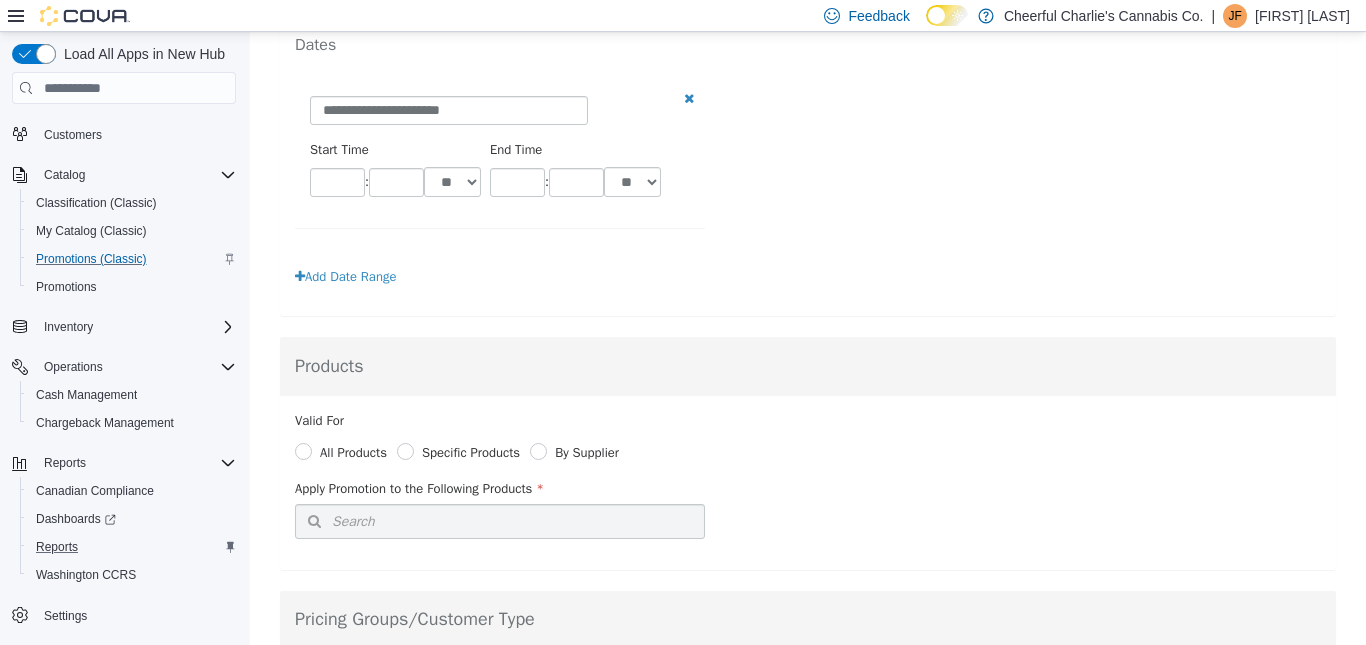 click on "**********" at bounding box center (808, 175) 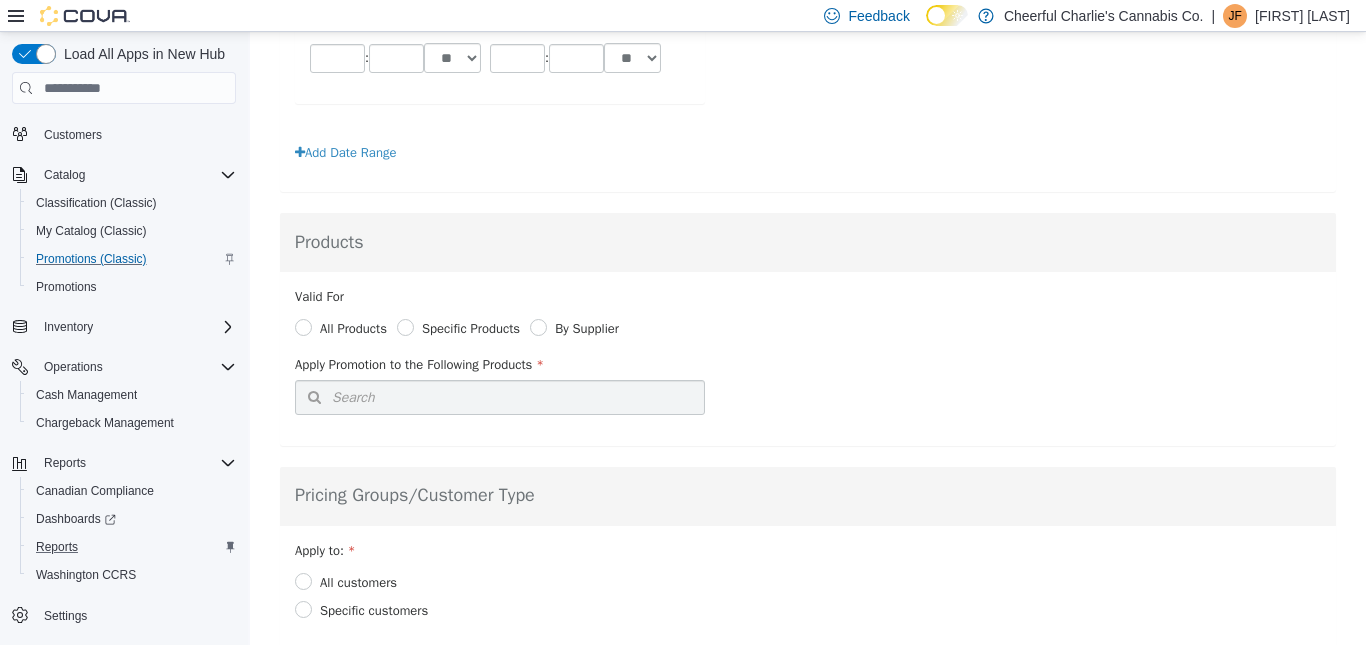 scroll, scrollTop: 800, scrollLeft: 0, axis: vertical 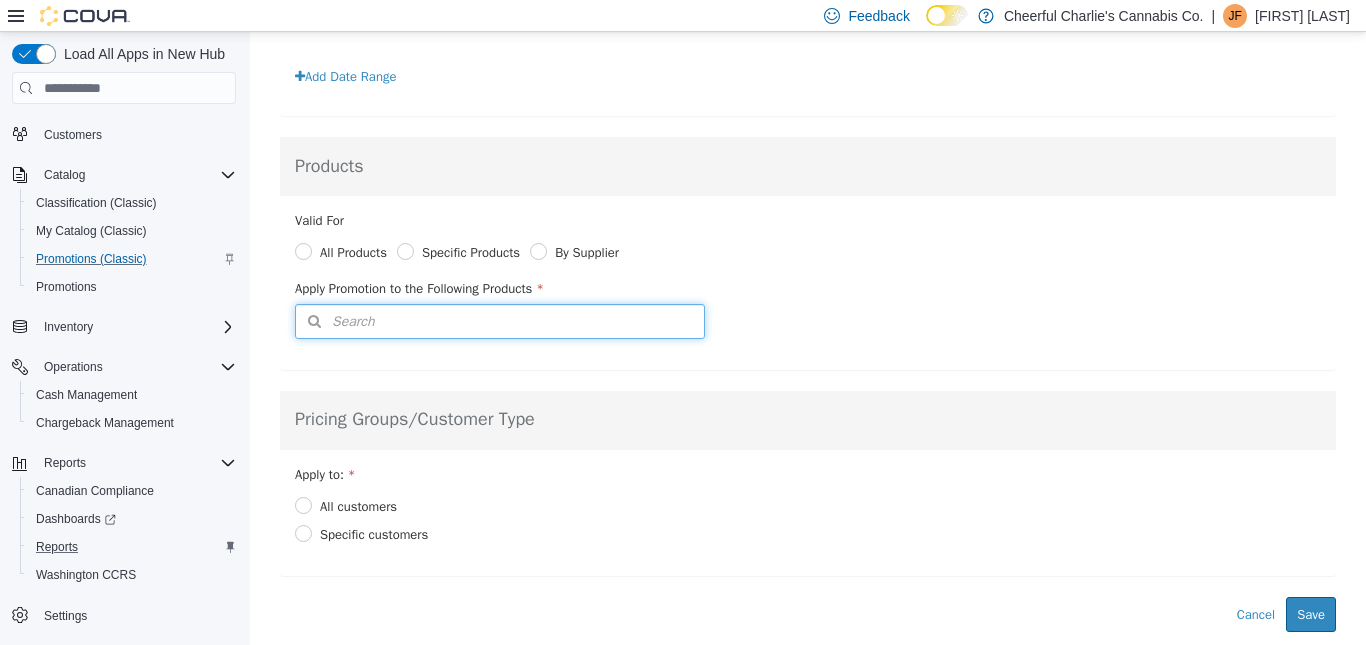 click on "Search" at bounding box center (500, 321) 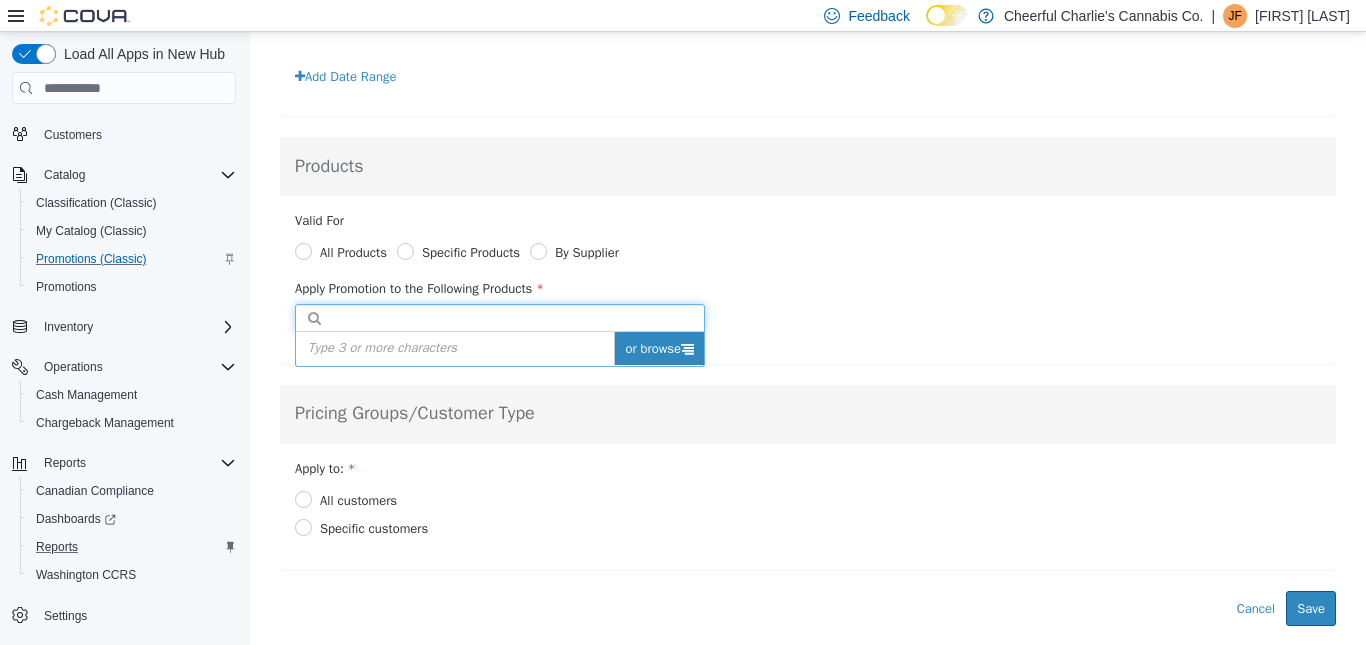 click on "or browse" at bounding box center [659, 349] 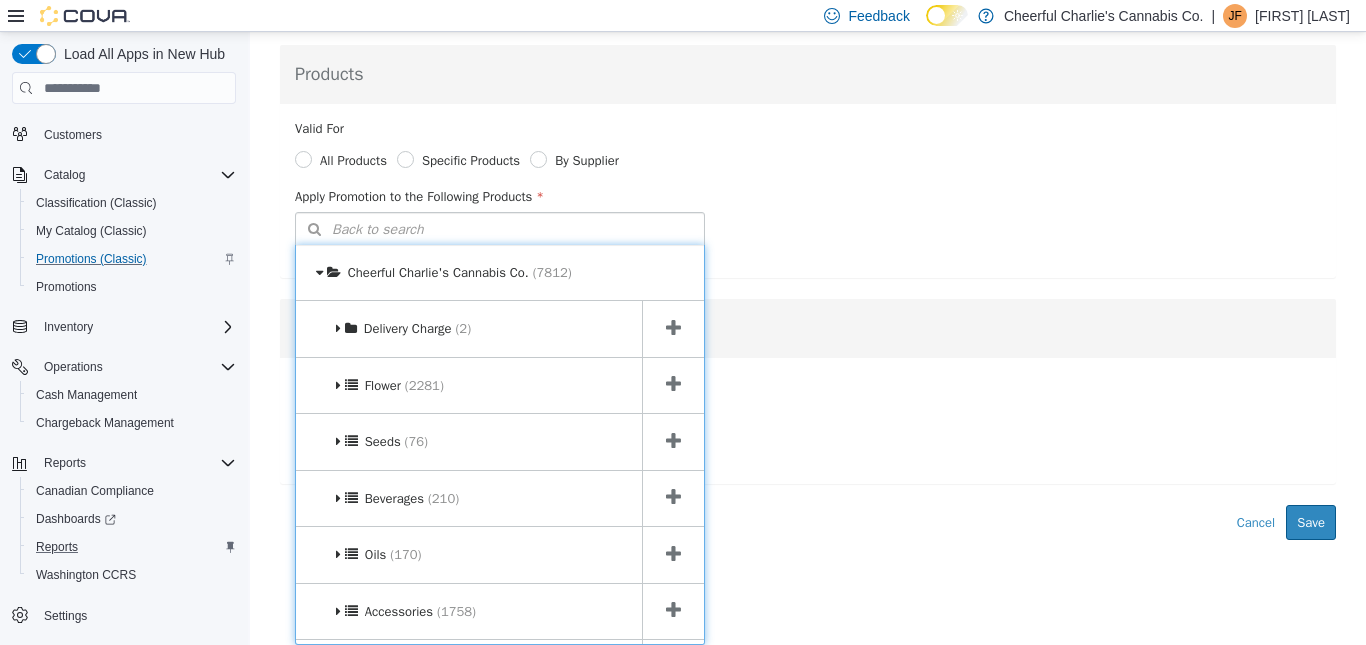 scroll, scrollTop: 981, scrollLeft: 0, axis: vertical 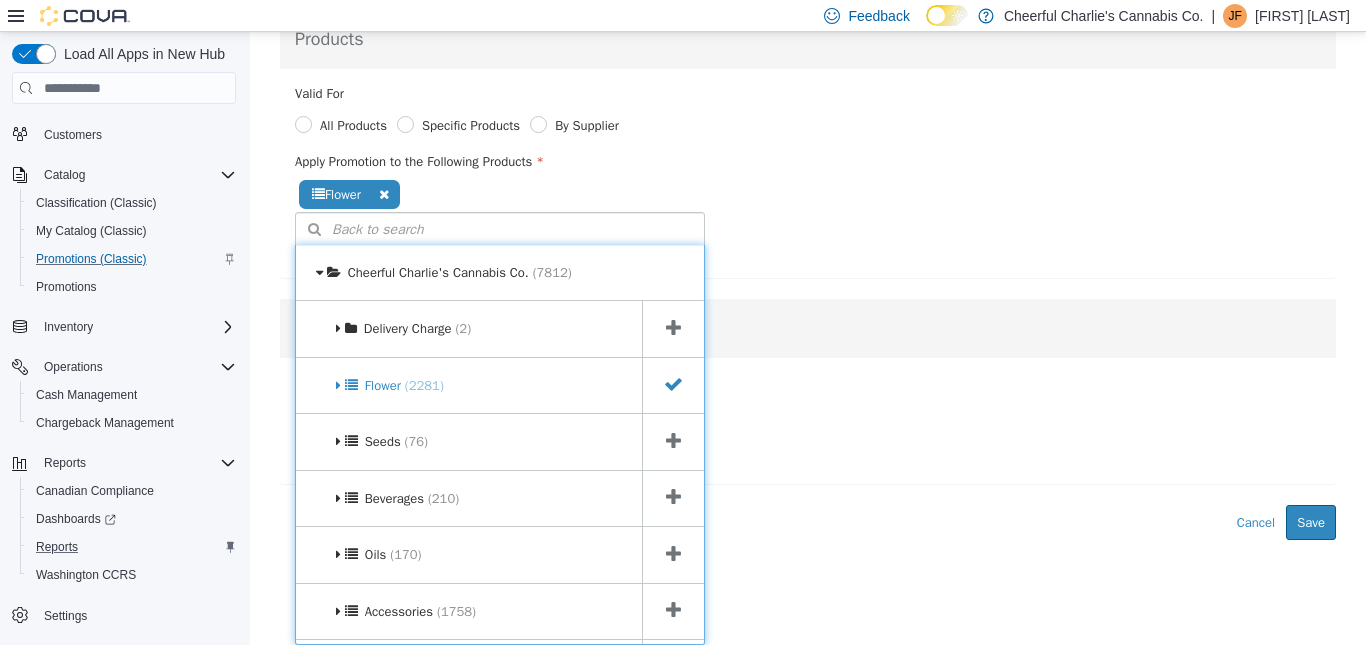 click at bounding box center [673, 441] 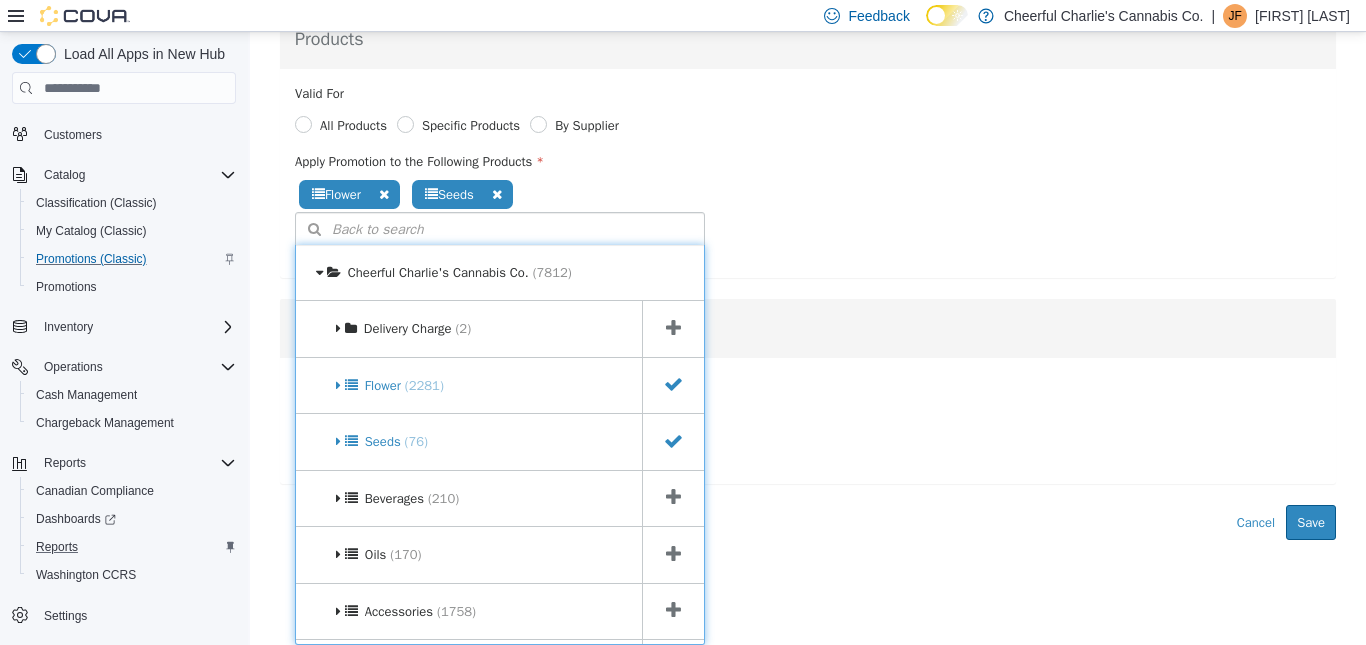 click at bounding box center (673, 497) 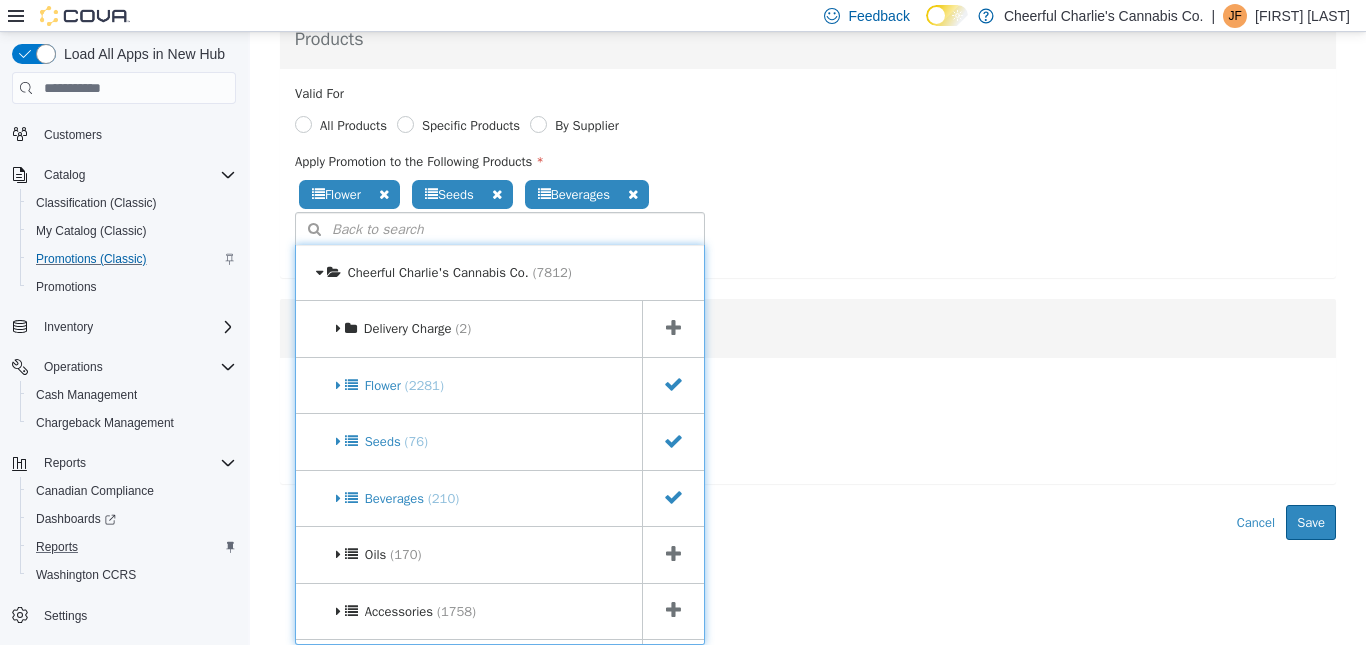 scroll, scrollTop: 1017, scrollLeft: 0, axis: vertical 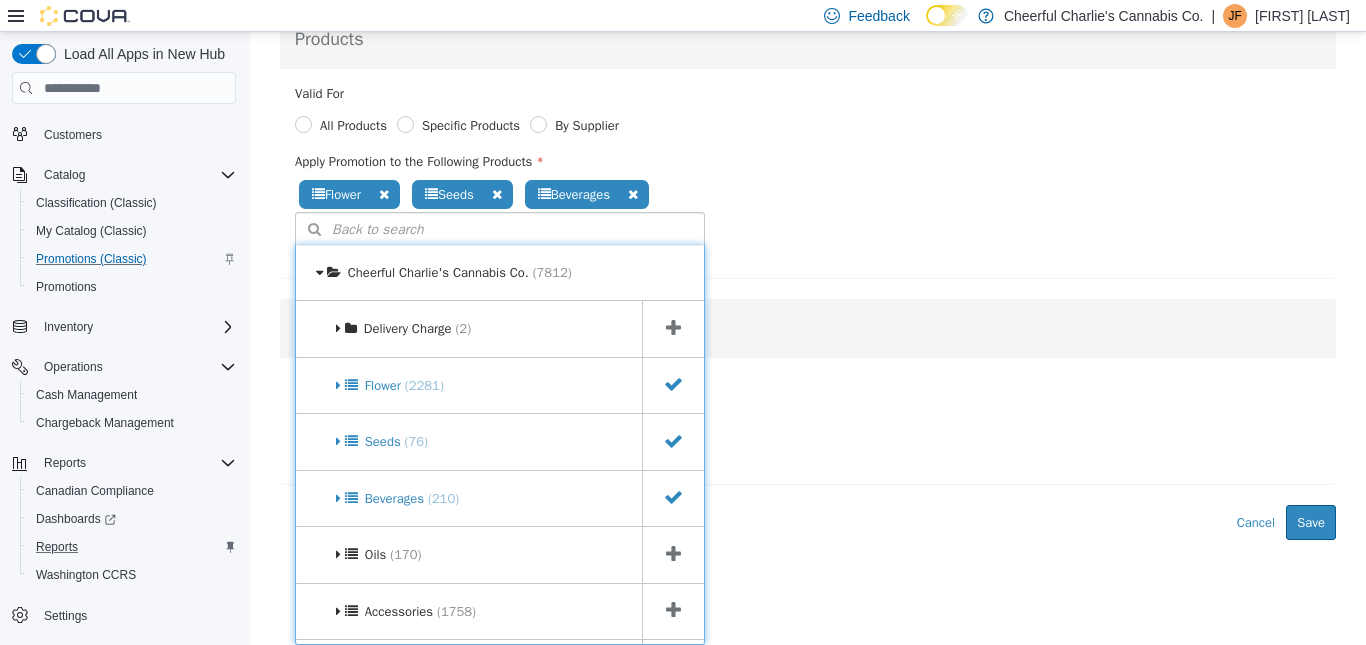 click at bounding box center (673, 555) 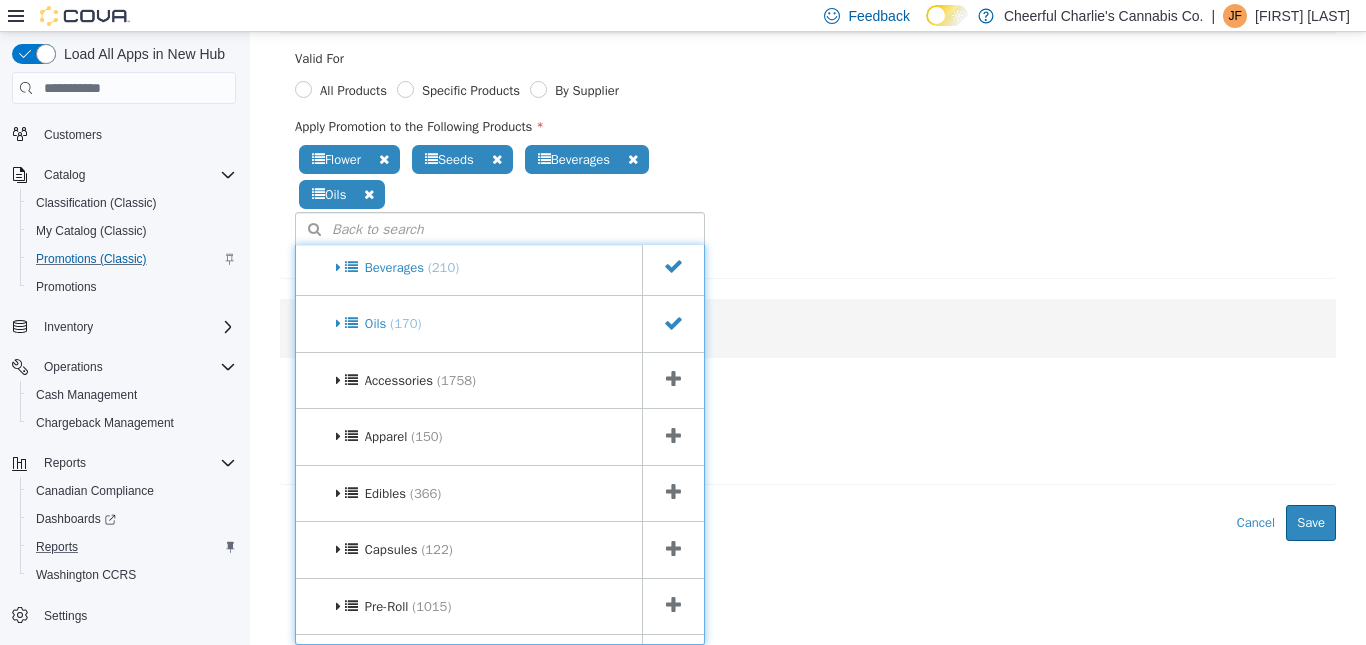 scroll, scrollTop: 300, scrollLeft: 0, axis: vertical 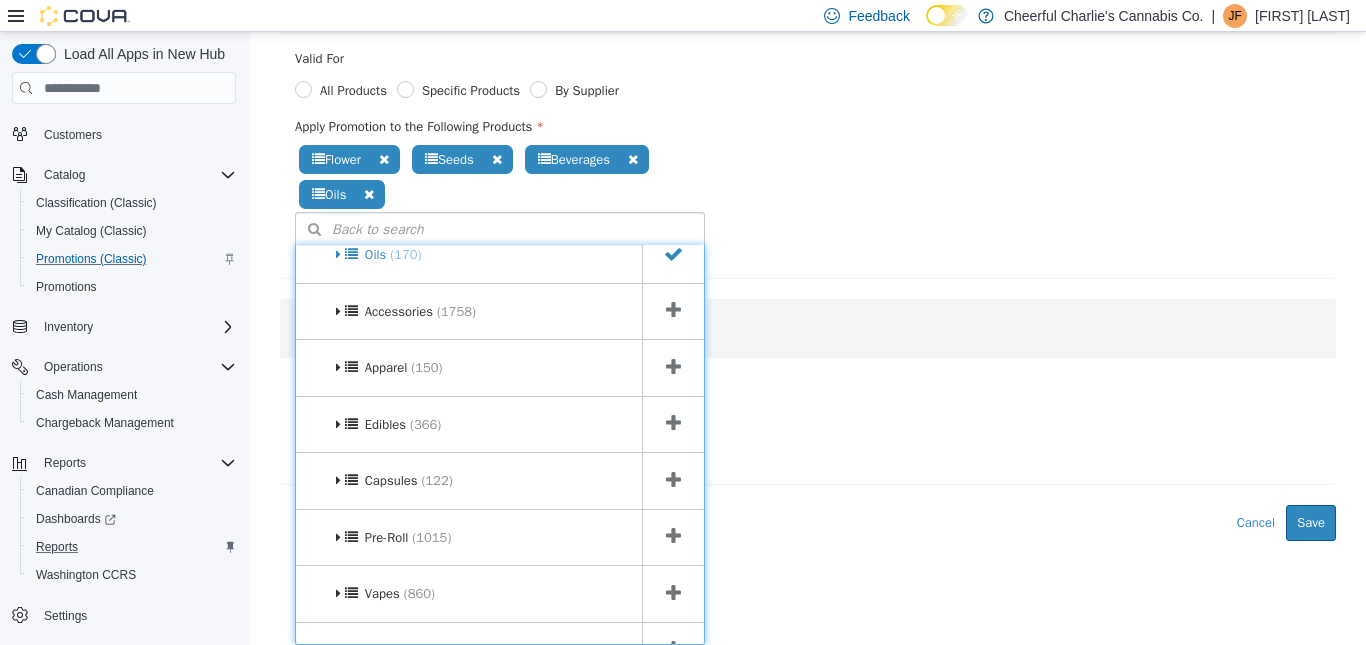 click at bounding box center [673, 367] 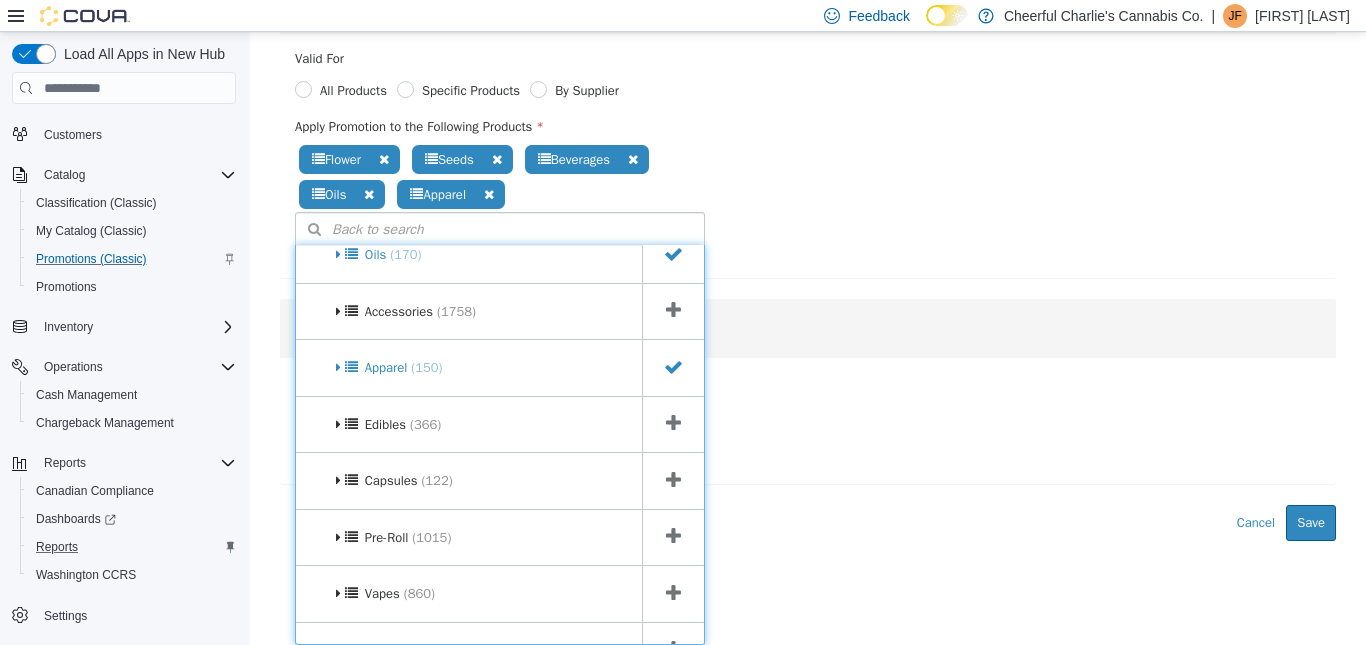 click at bounding box center [673, 425] 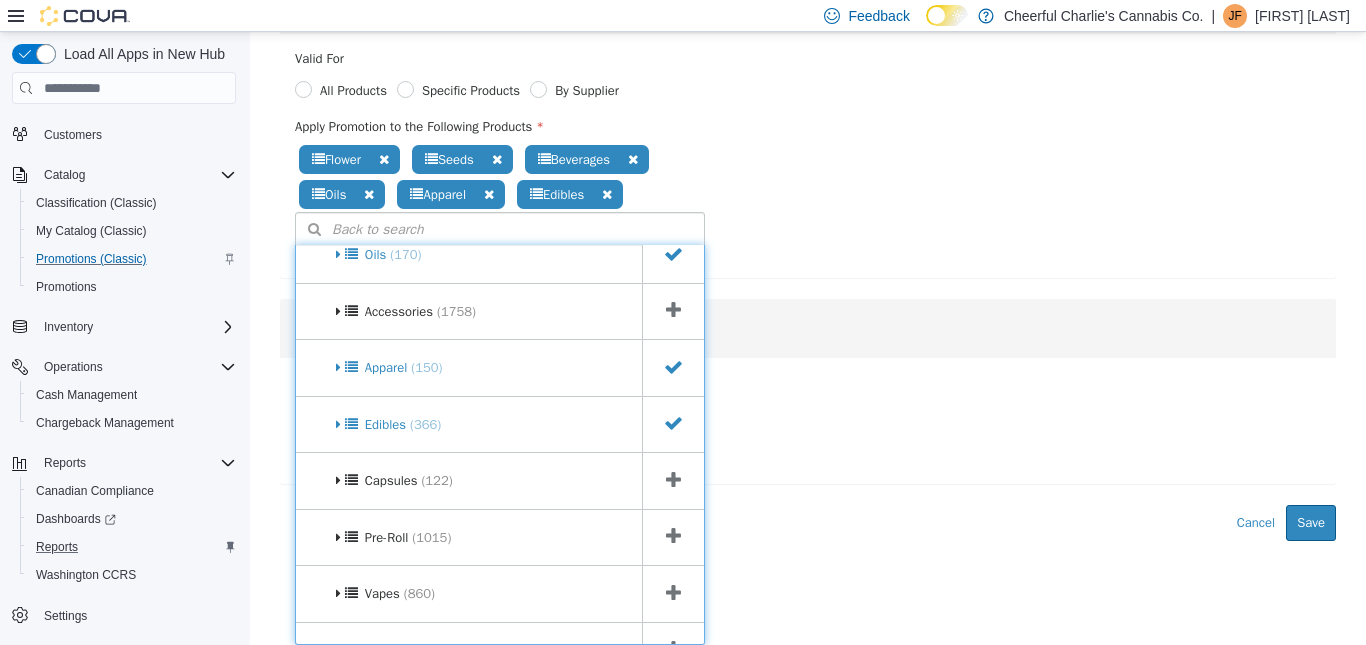 click at bounding box center [673, 480] 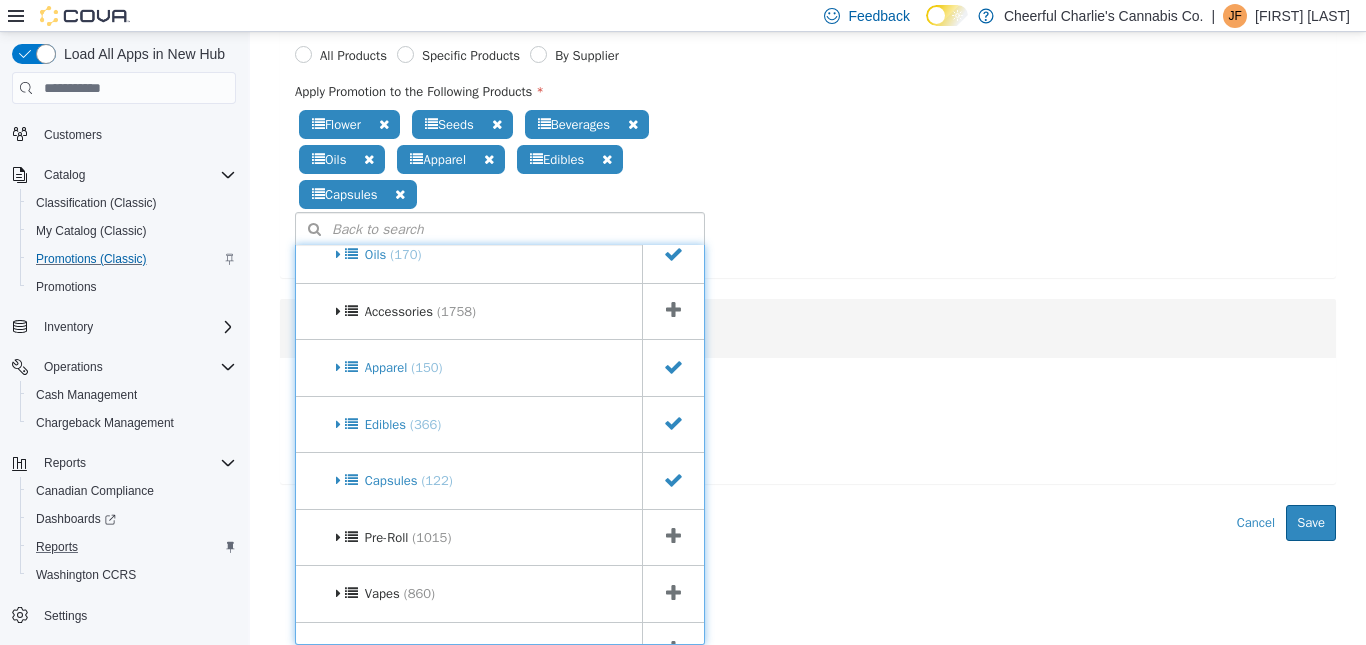 click at bounding box center [673, 538] 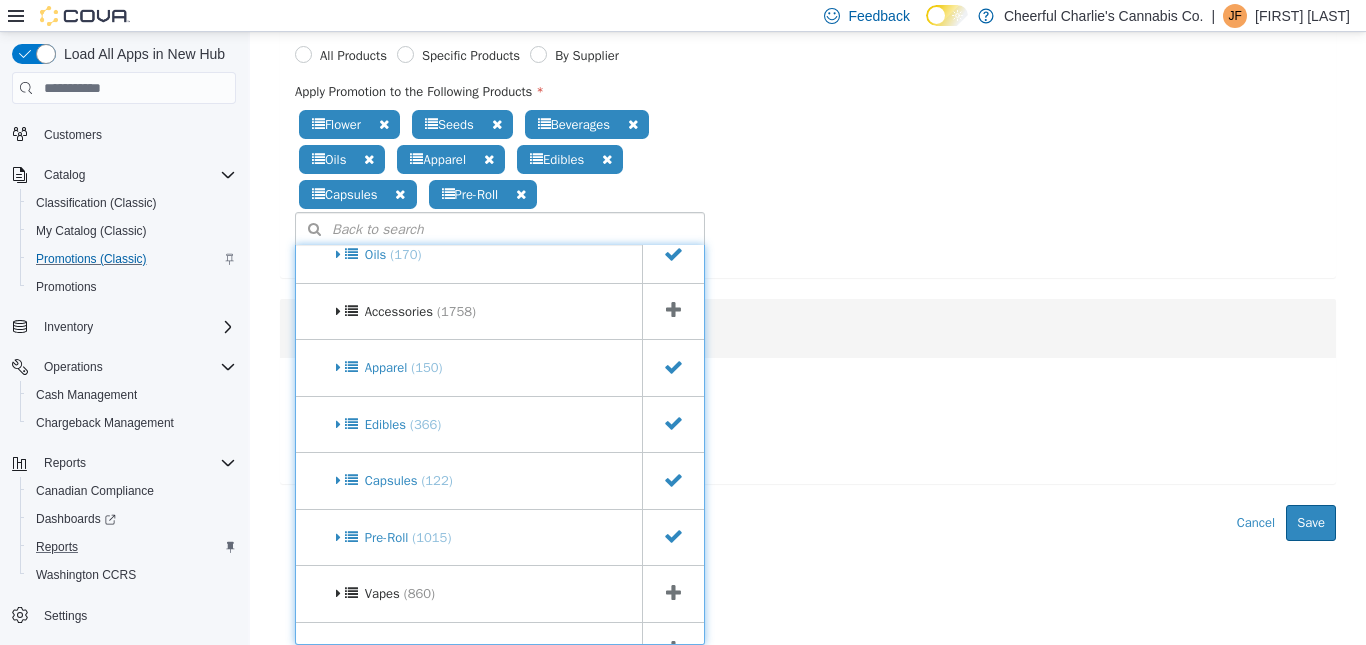 scroll, scrollTop: 1089, scrollLeft: 0, axis: vertical 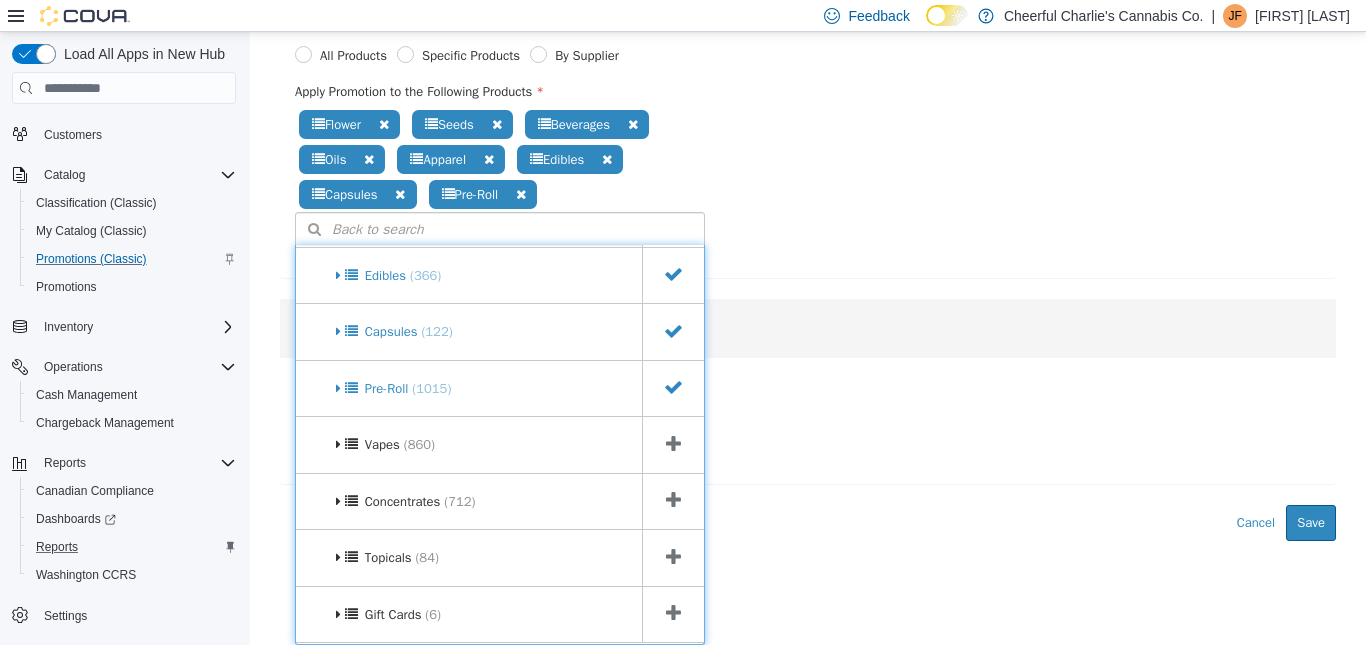 click at bounding box center [673, 444] 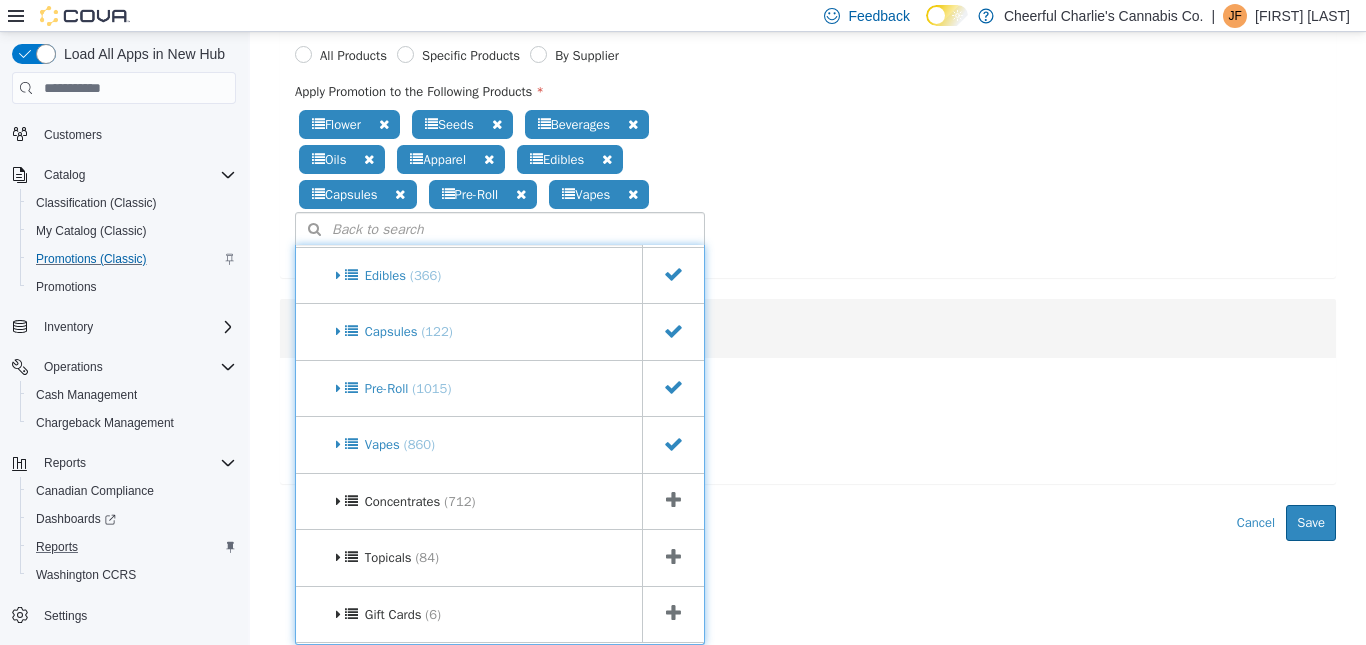 click at bounding box center (673, 500) 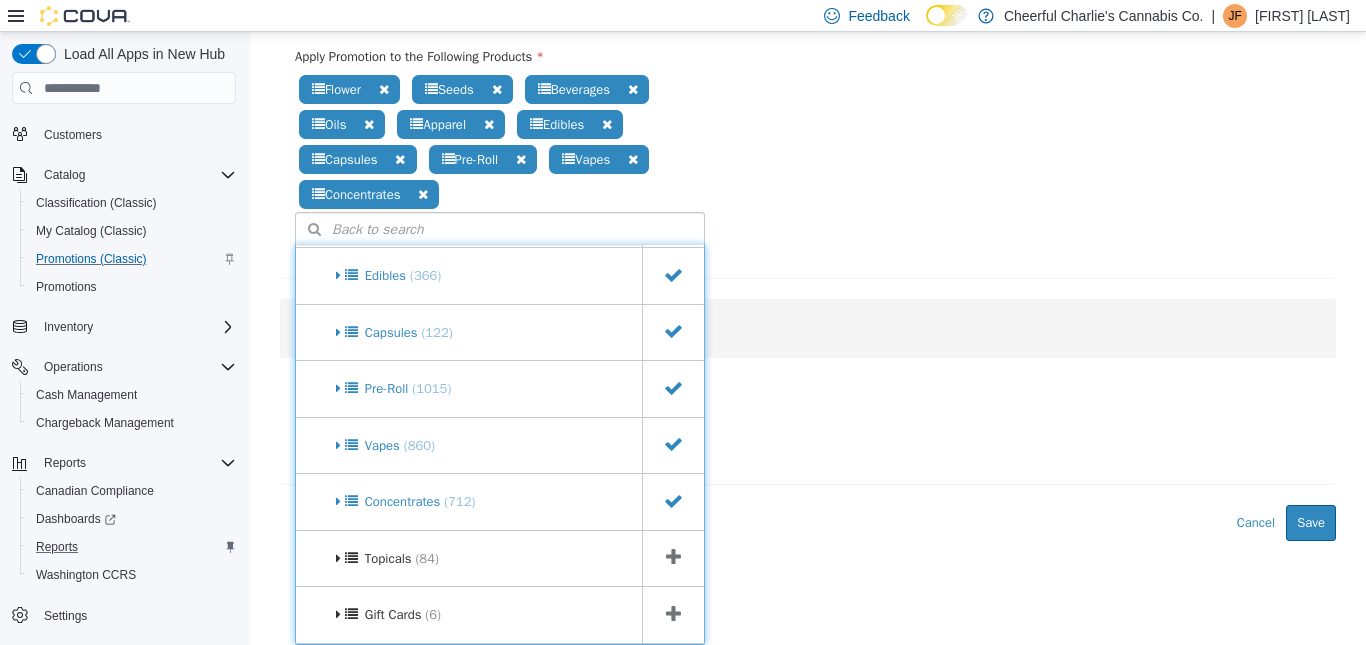click at bounding box center [673, 557] 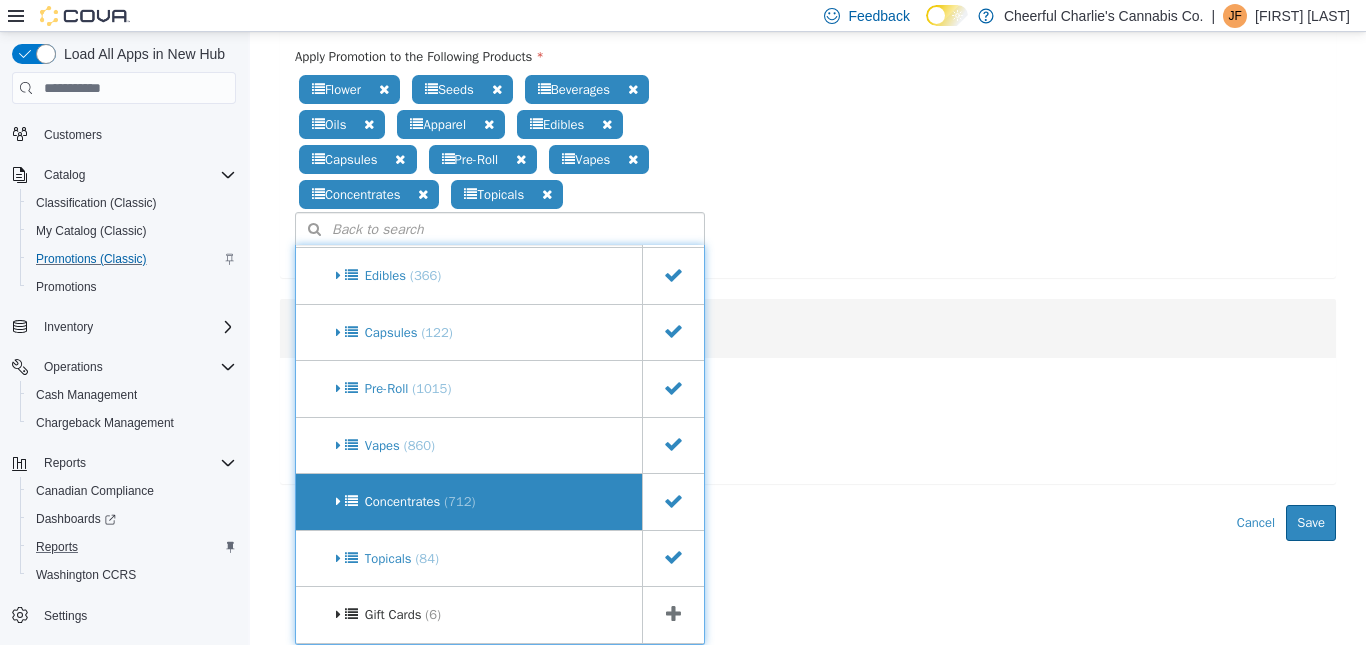 scroll, scrollTop: 1125, scrollLeft: 0, axis: vertical 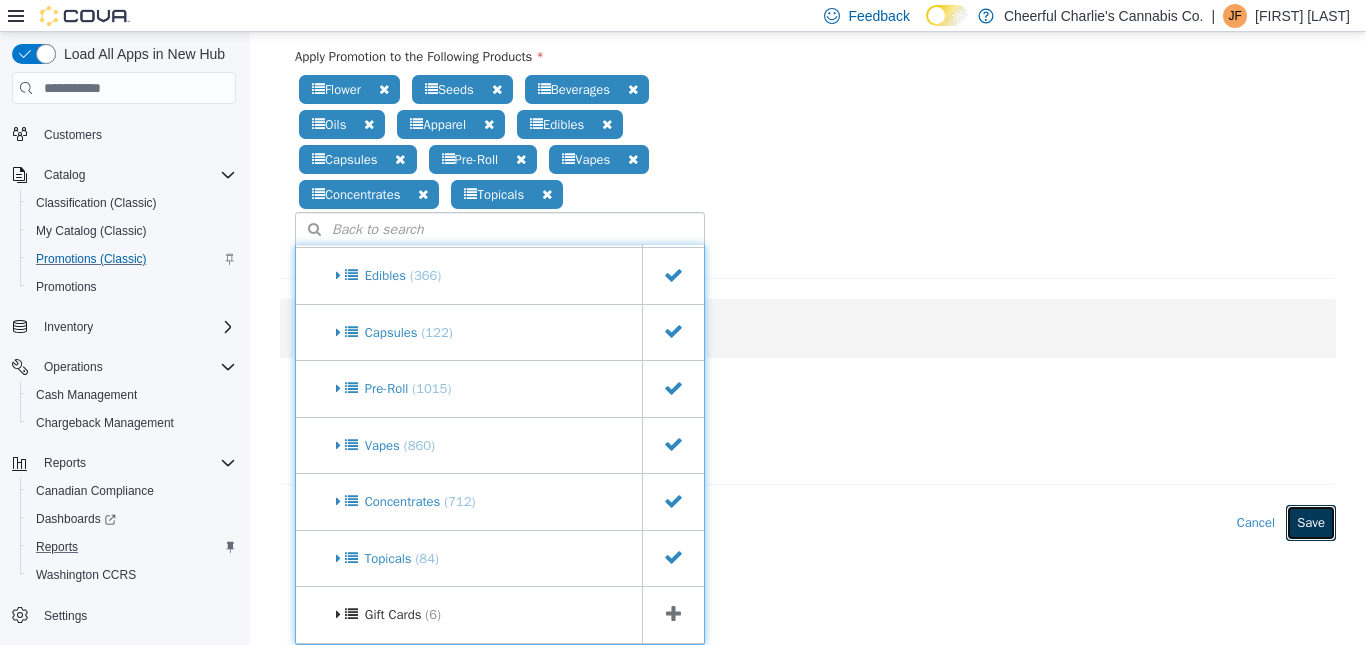 click on "Save" at bounding box center [1311, 523] 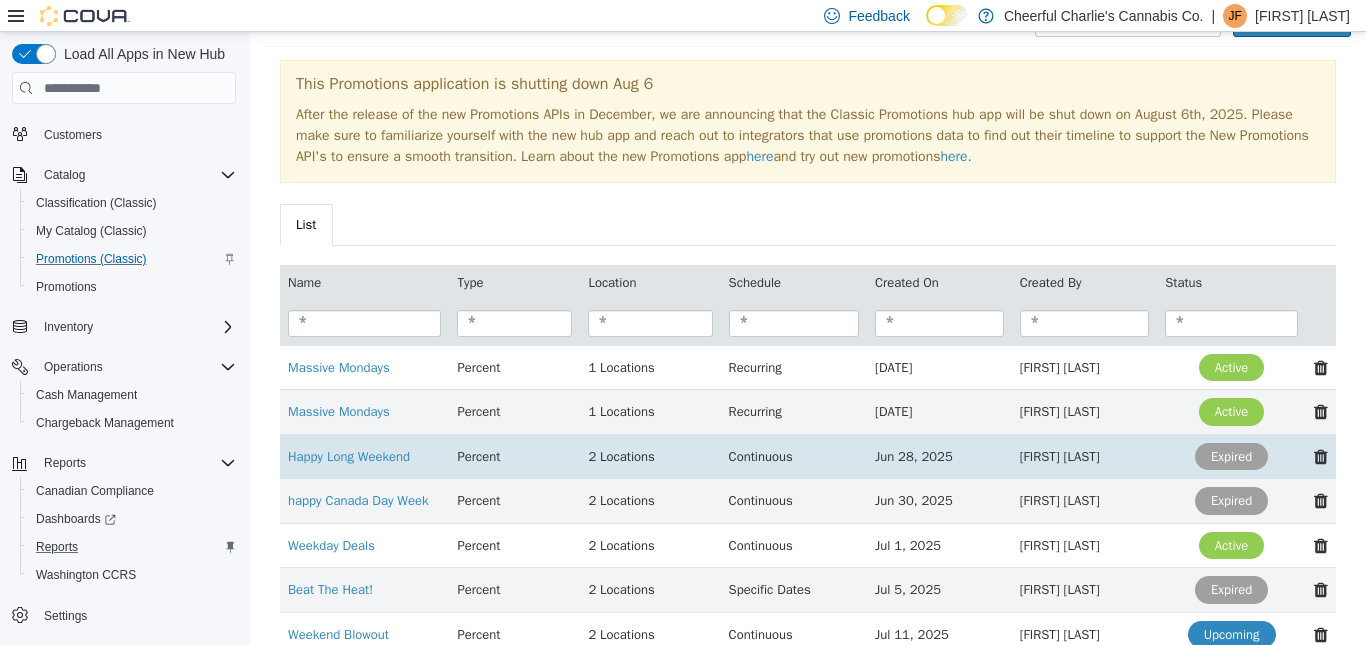 scroll, scrollTop: 81, scrollLeft: 0, axis: vertical 